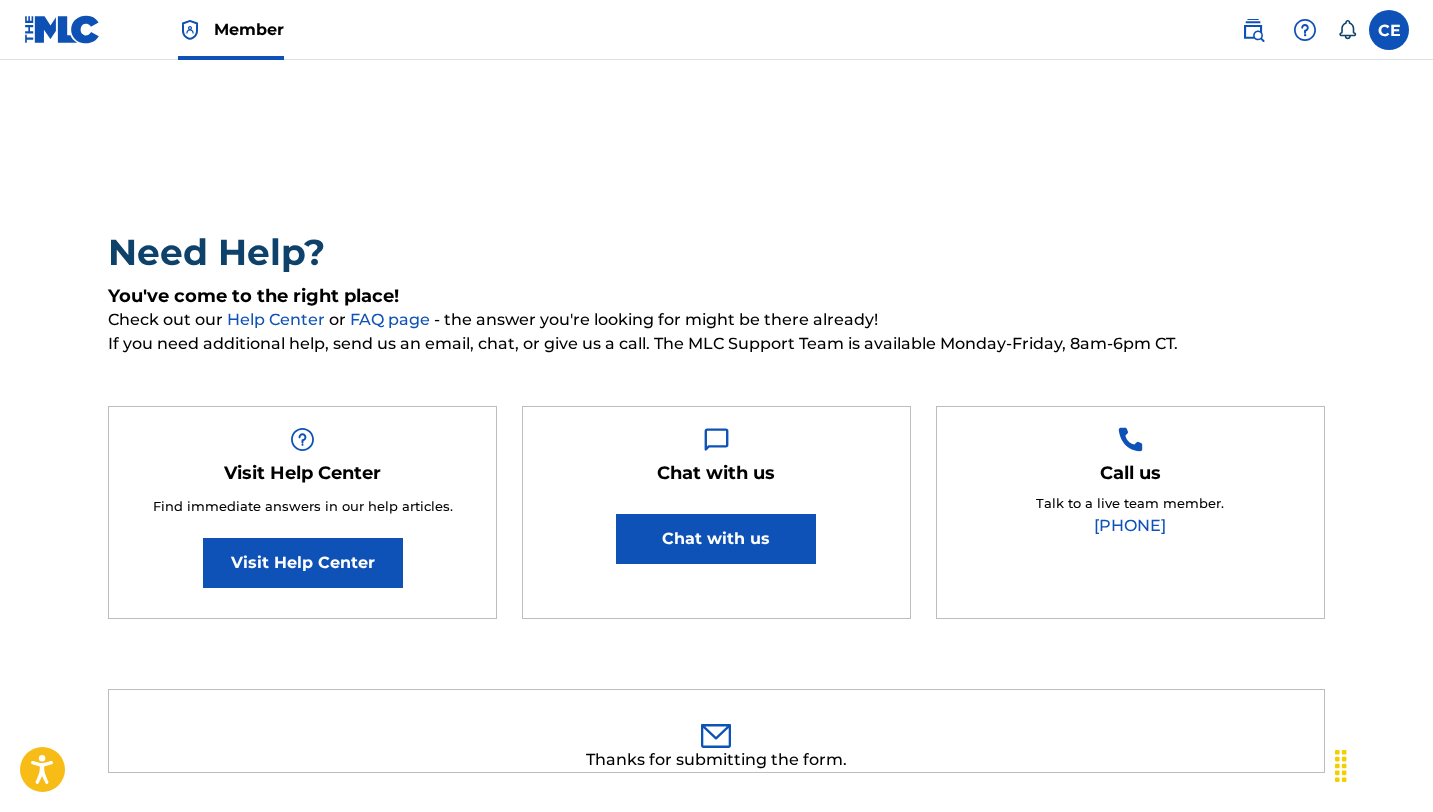scroll, scrollTop: 0, scrollLeft: 0, axis: both 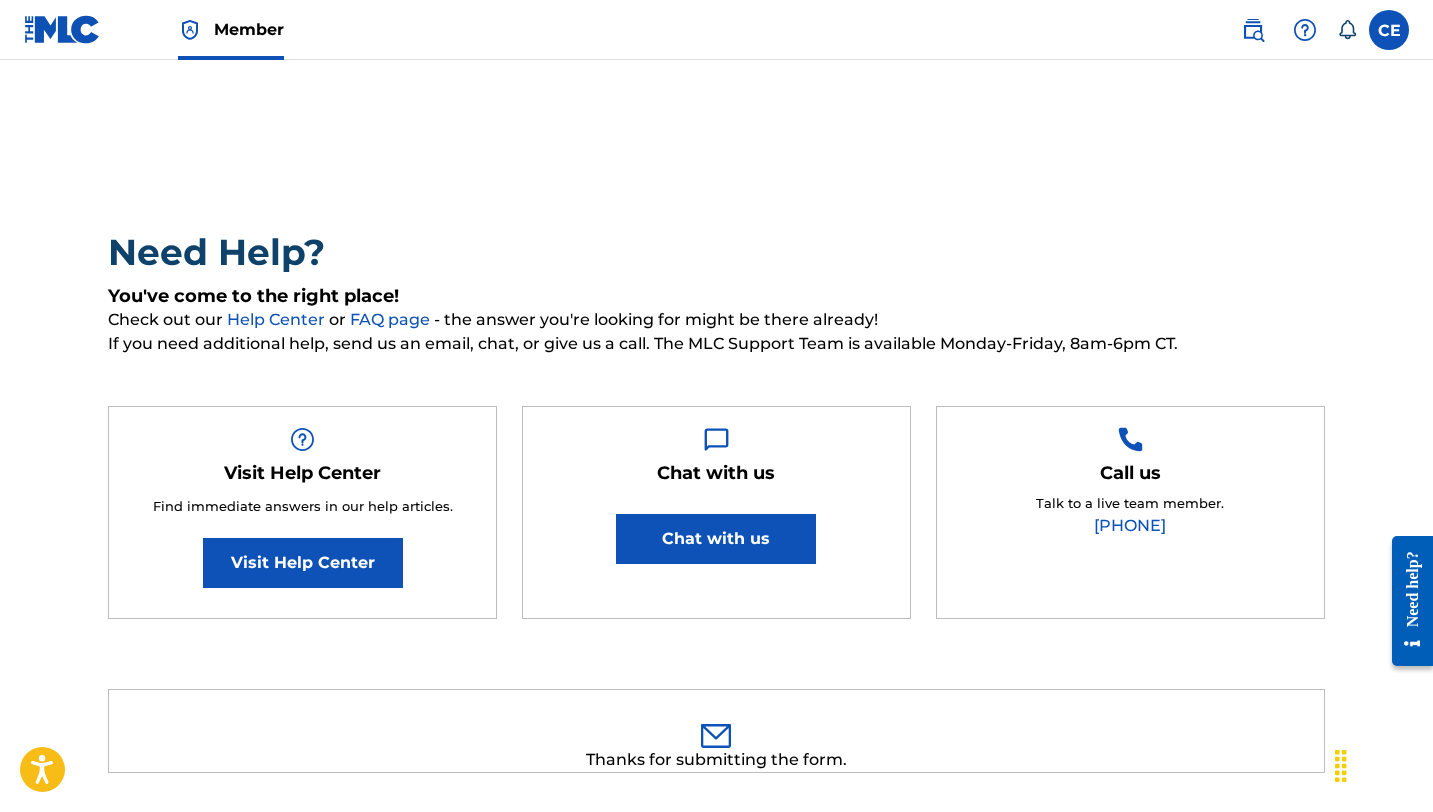 click at bounding box center [1389, 30] 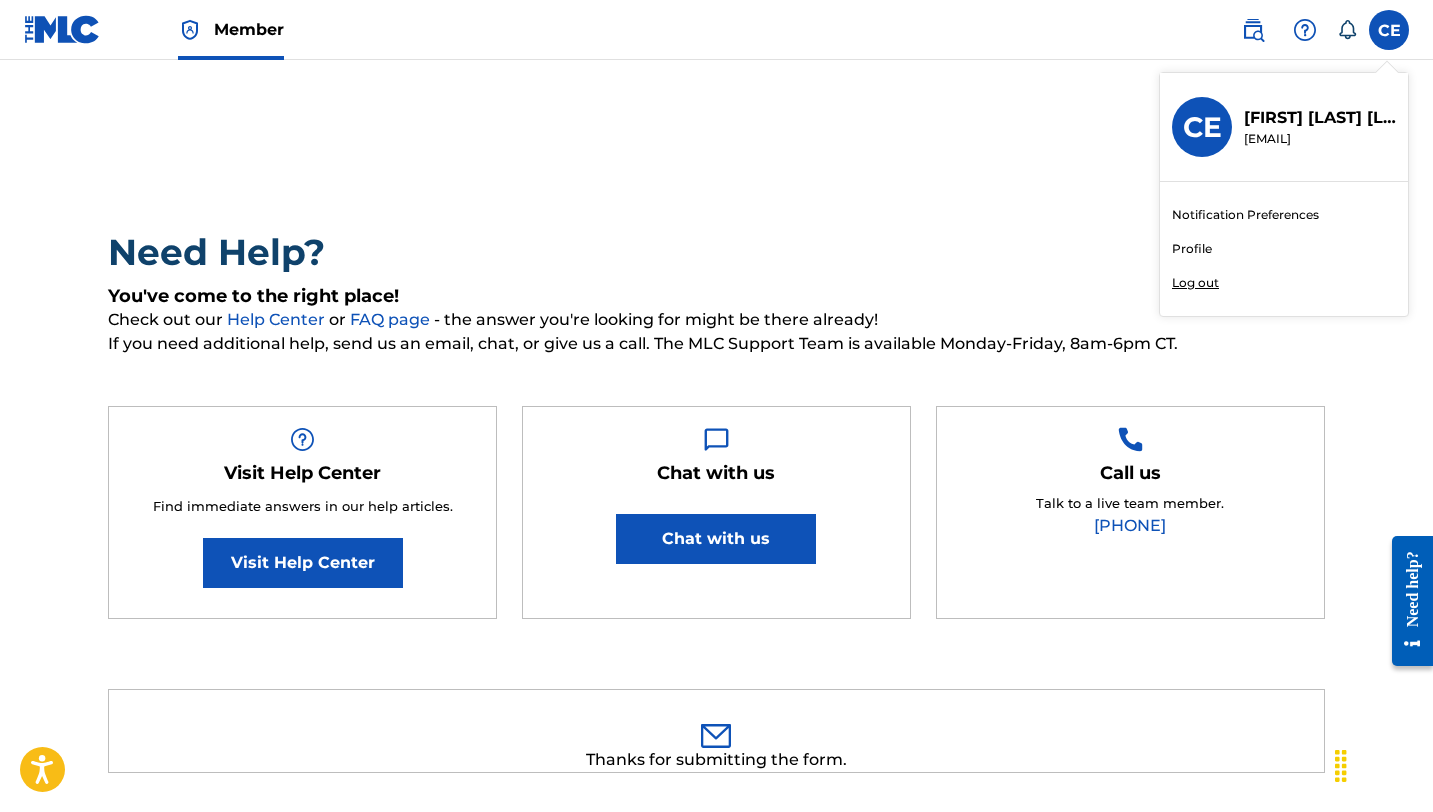 click on "Chimatara Ihunanyachi   Ejugbo" at bounding box center [1320, 118] 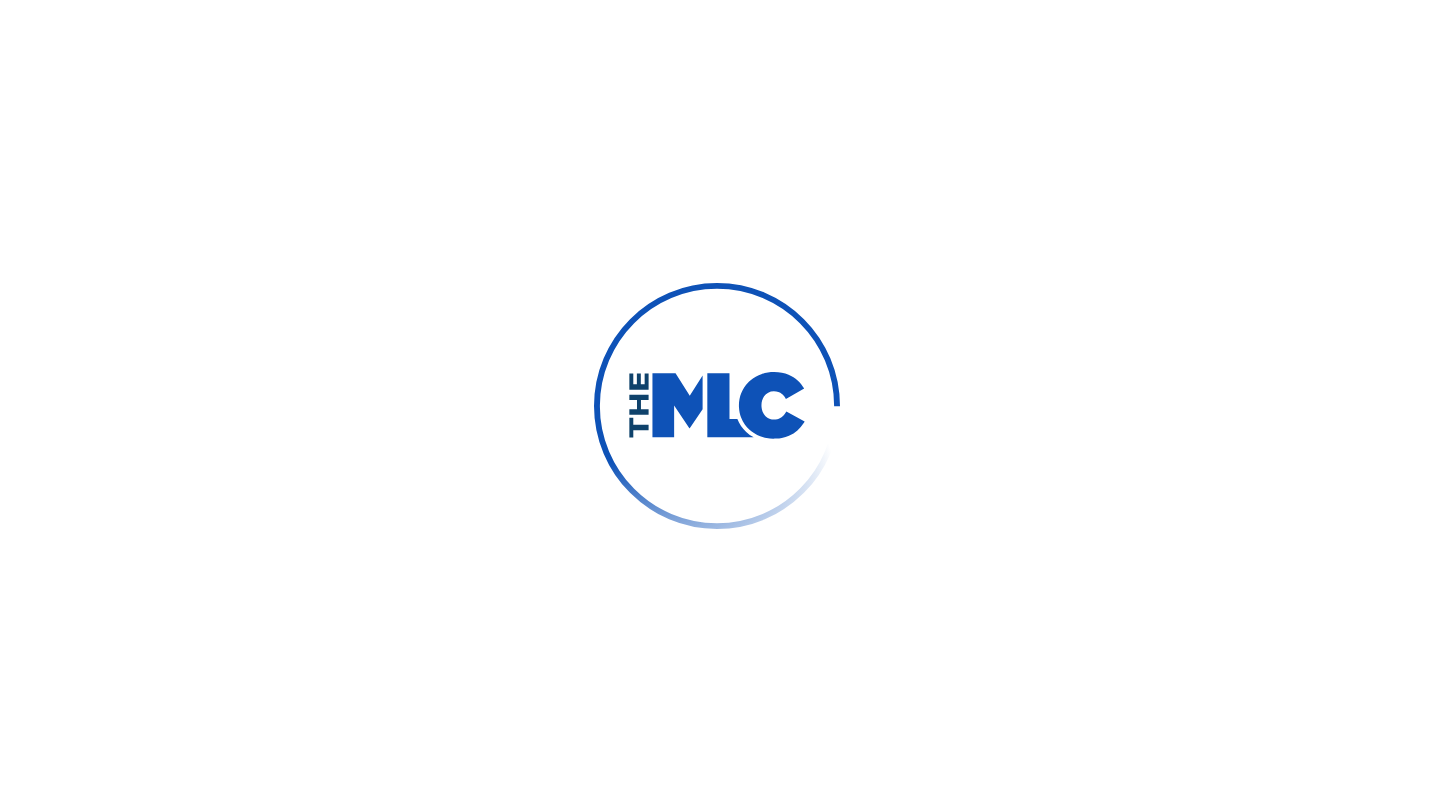scroll, scrollTop: 0, scrollLeft: 0, axis: both 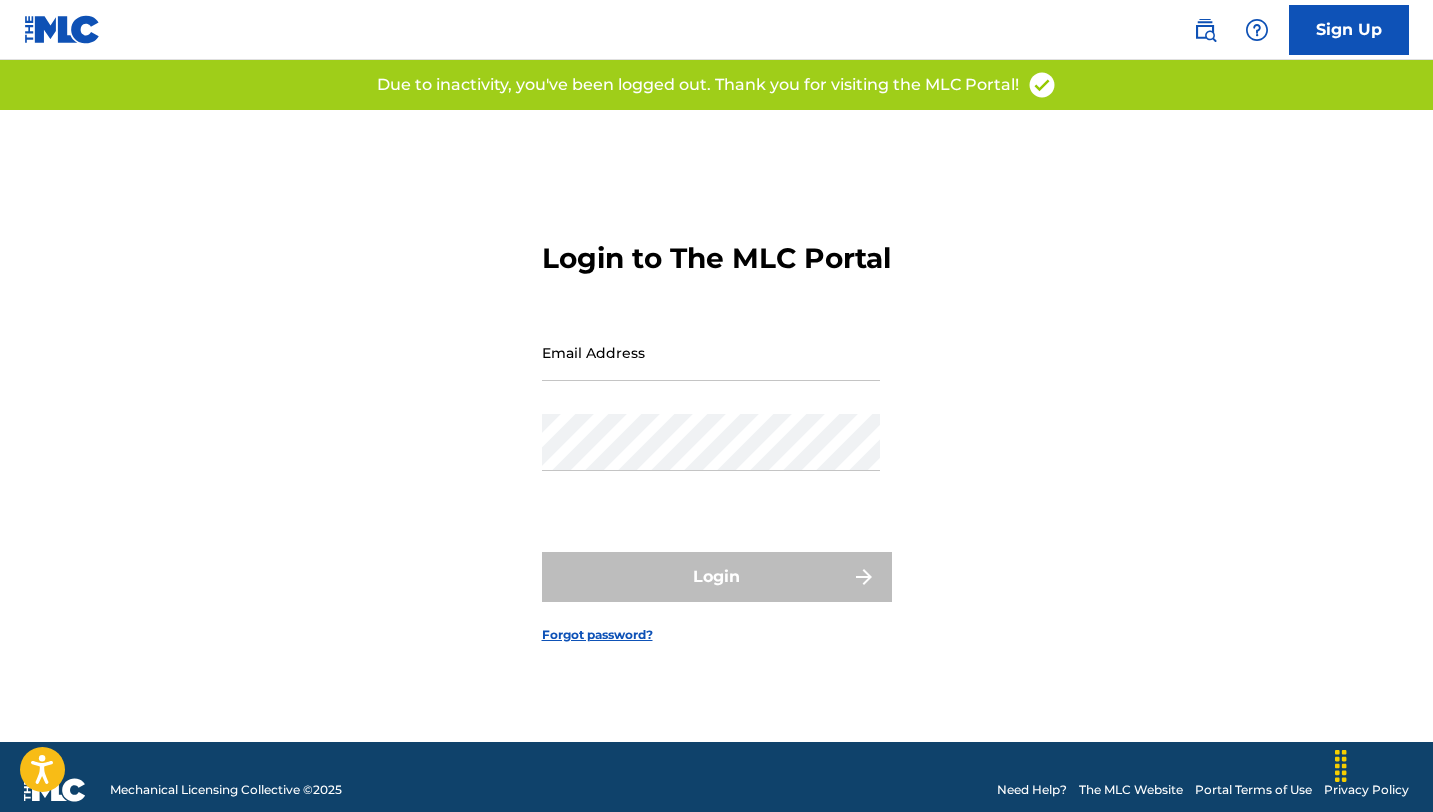 click on "Email Address" at bounding box center [711, 352] 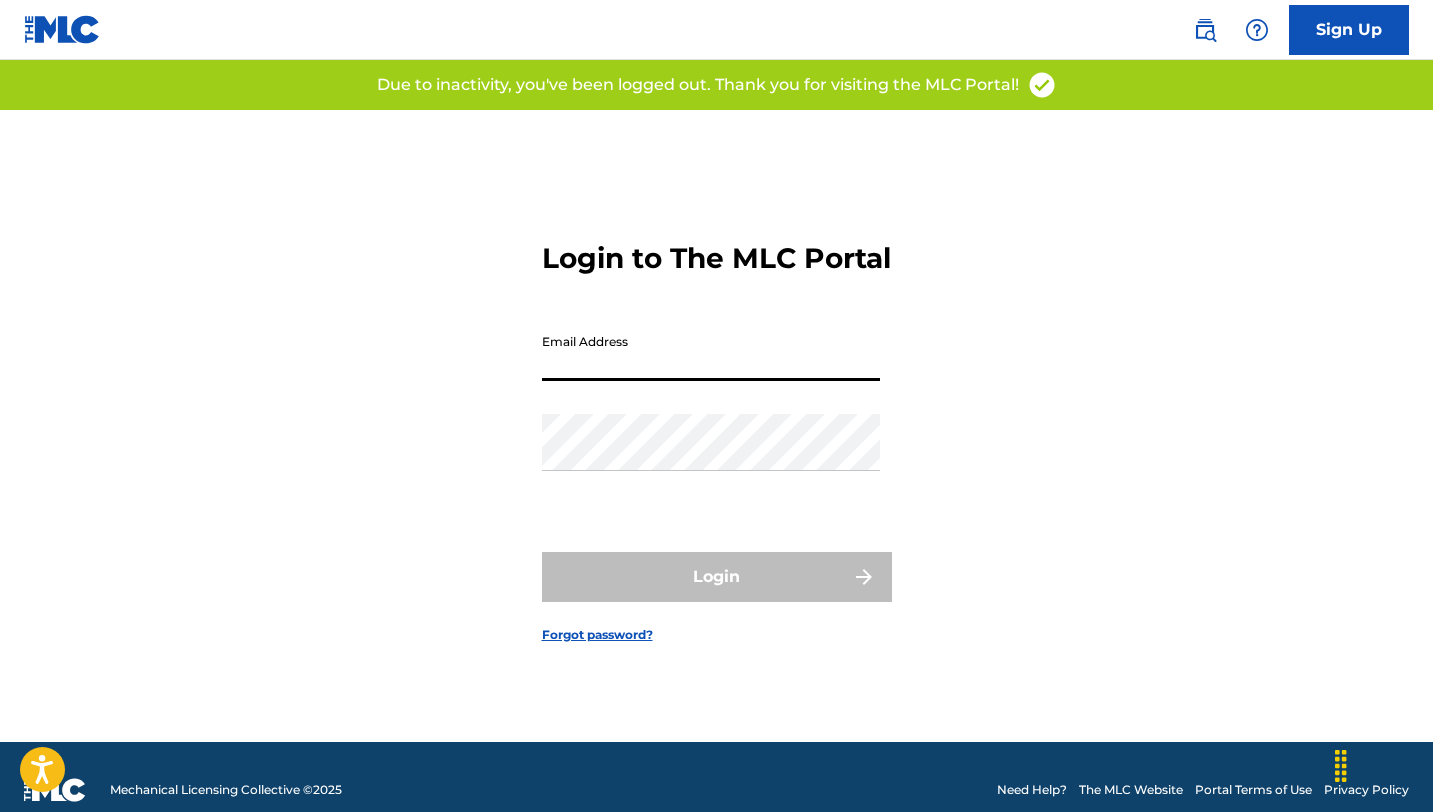 type on "[EMAIL]" 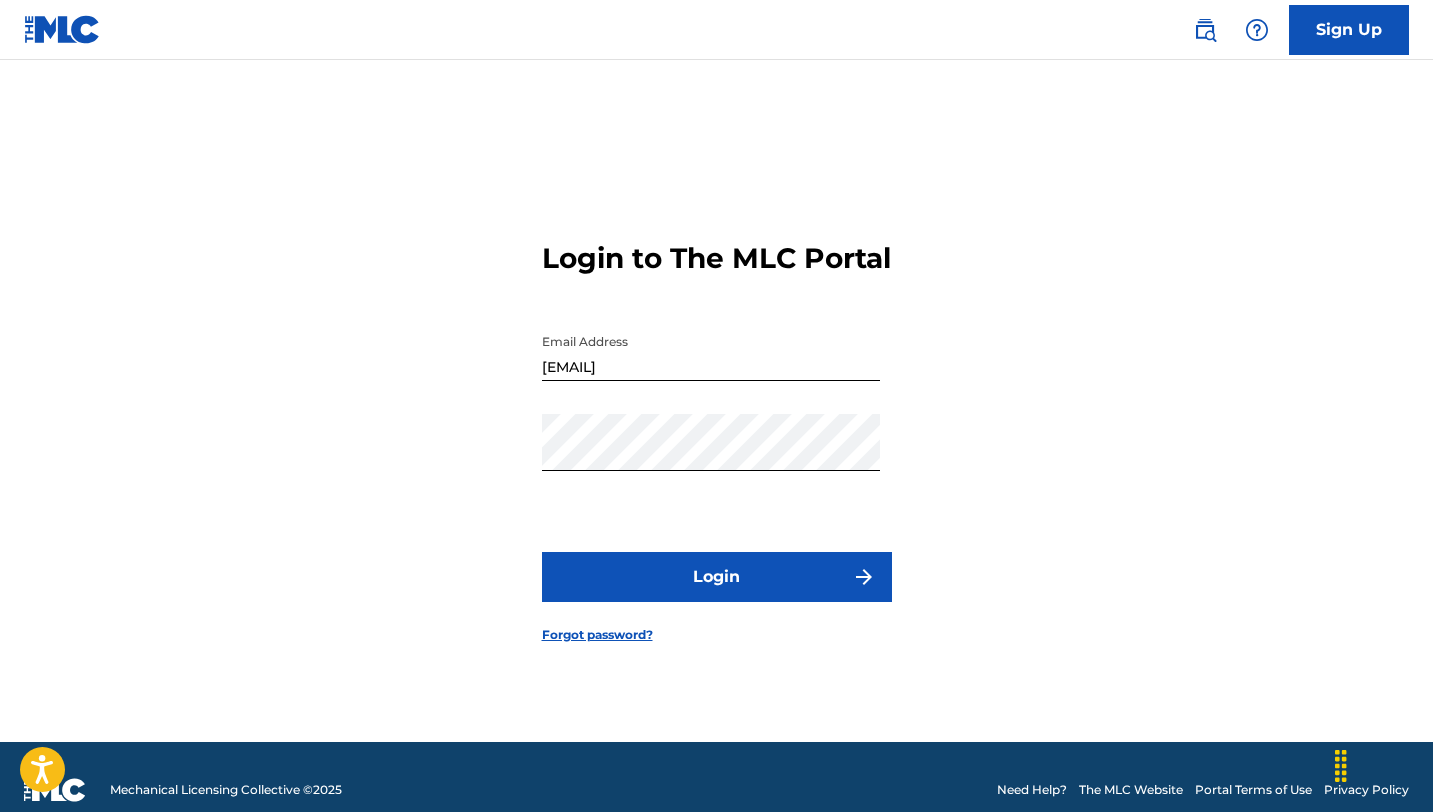click on "Login" at bounding box center [717, 577] 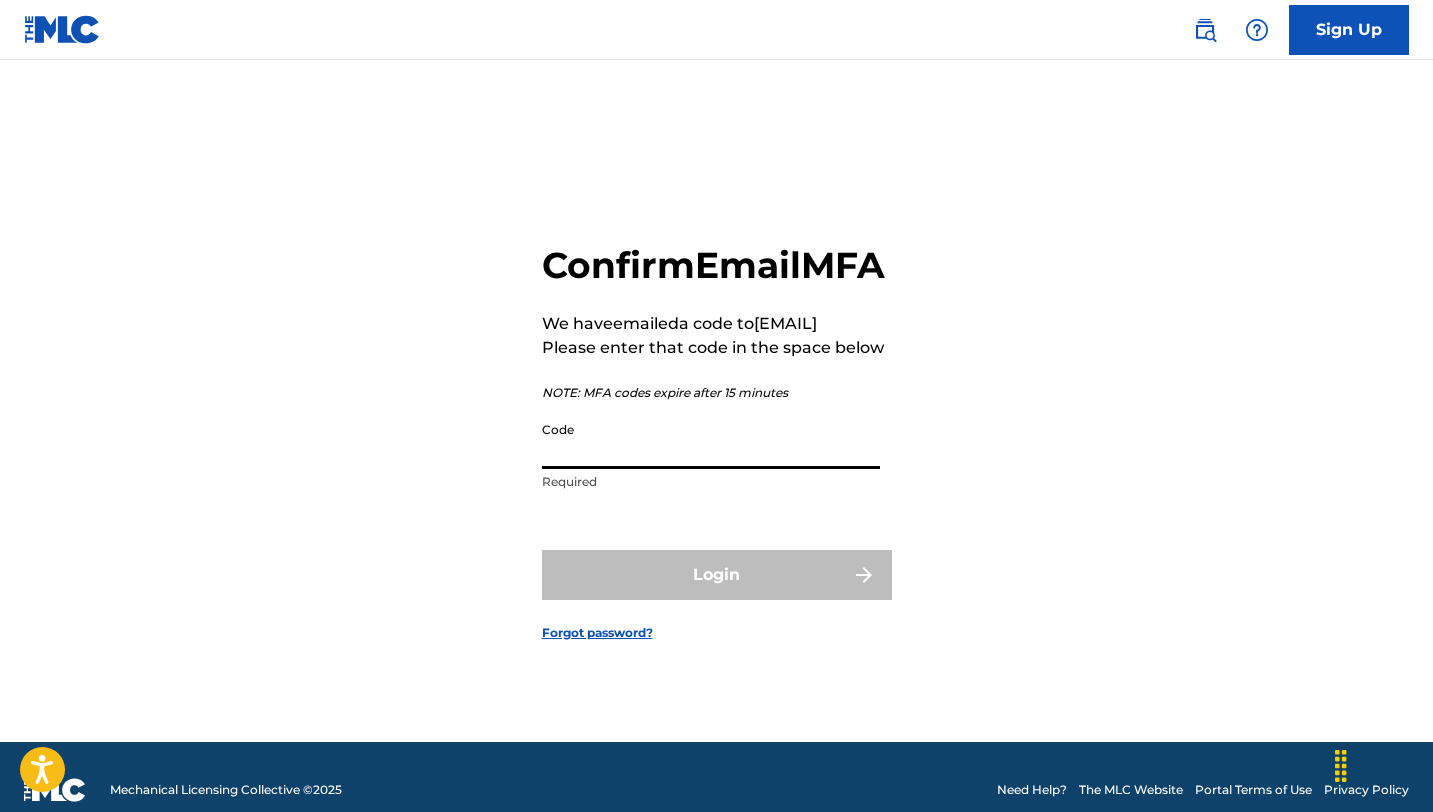 click on "Code" at bounding box center (711, 440) 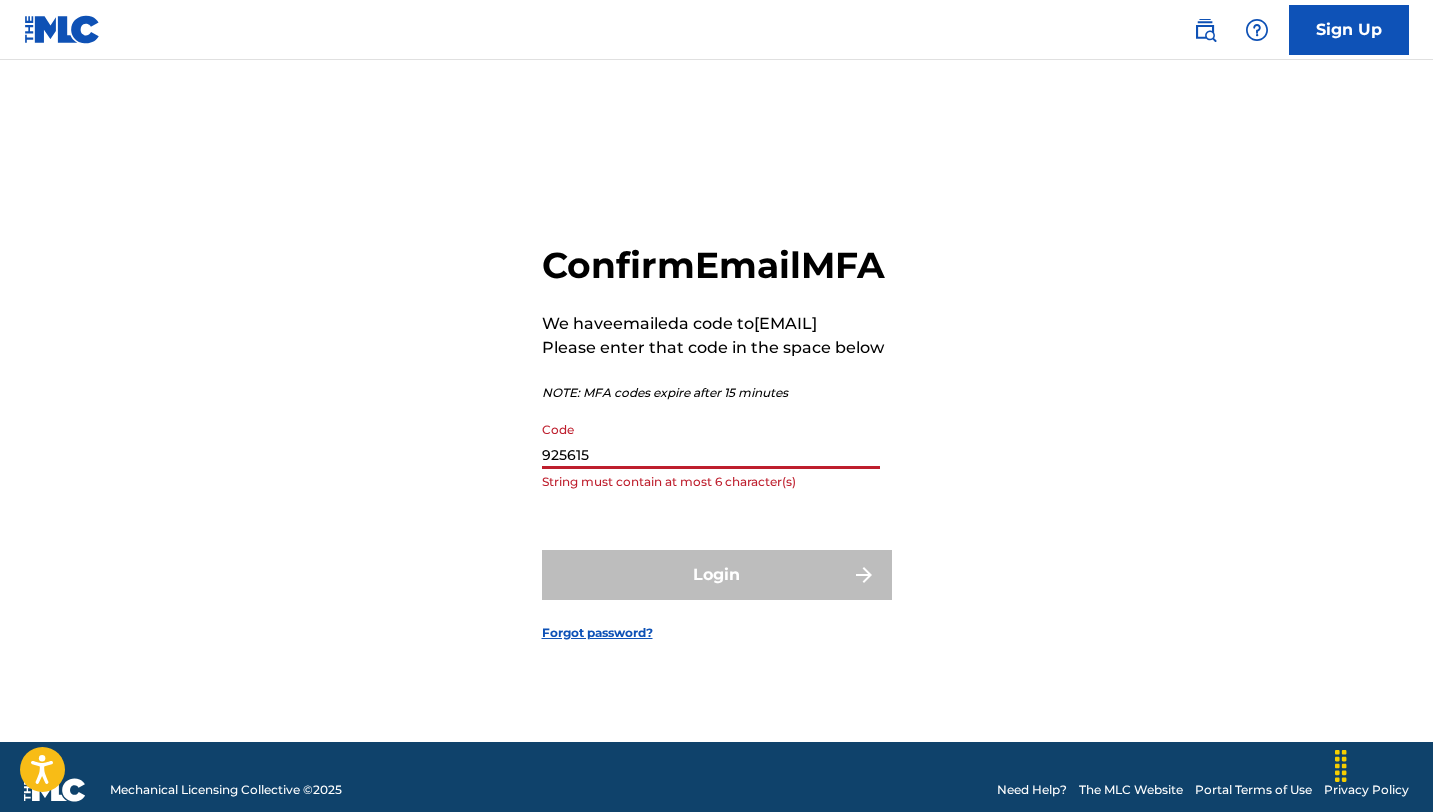 click on "Login" at bounding box center (717, 575) 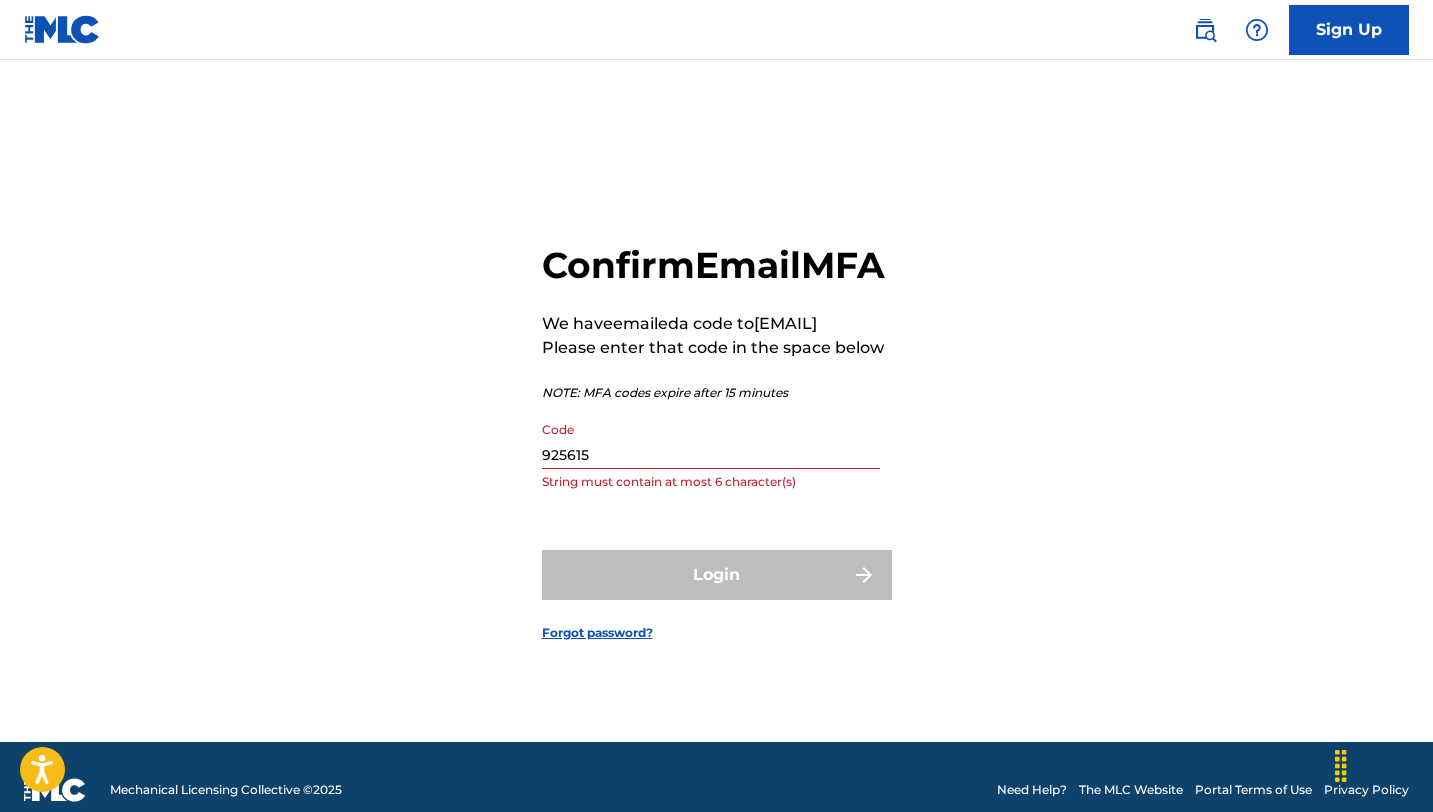 click on "925615" at bounding box center (711, 440) 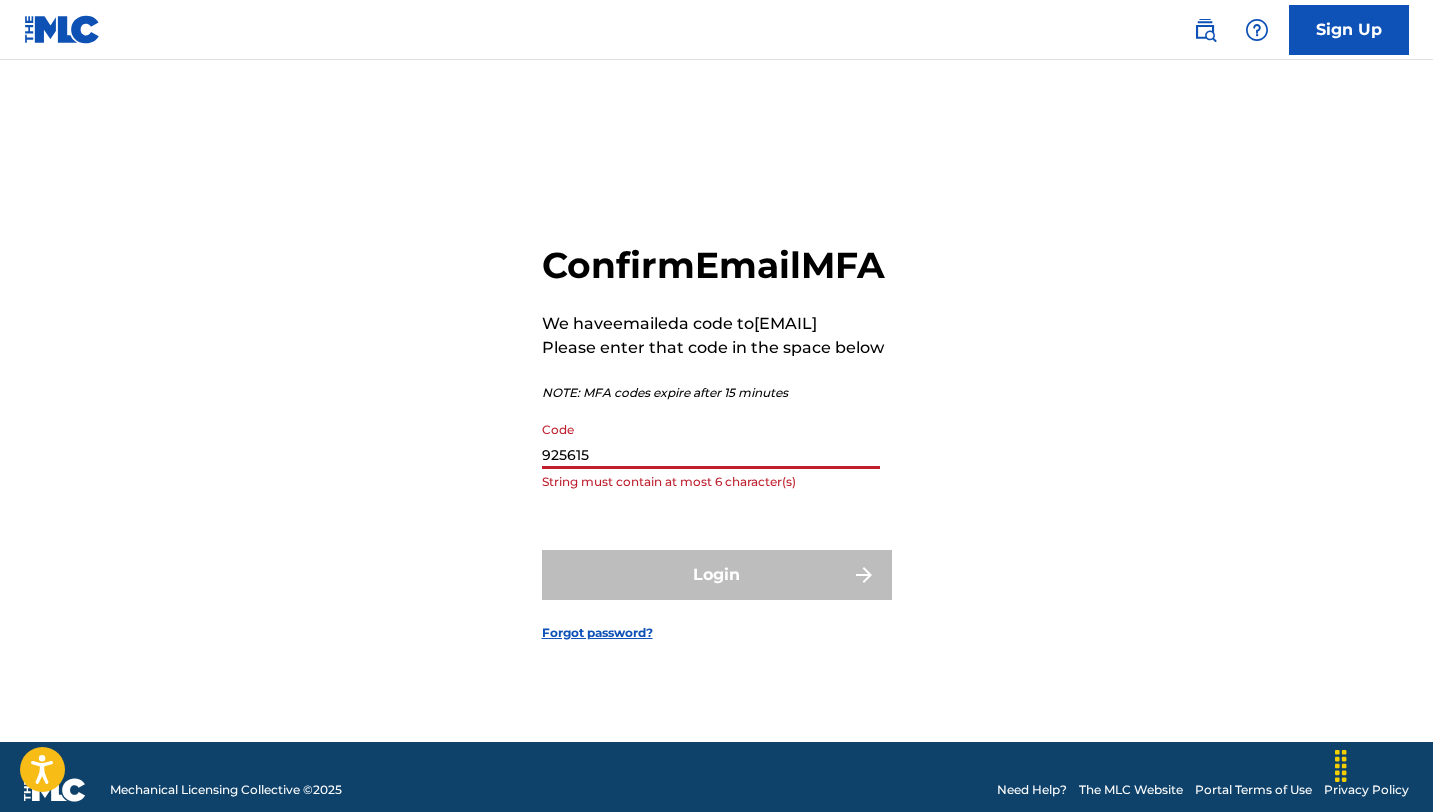 click on "925615" at bounding box center (711, 440) 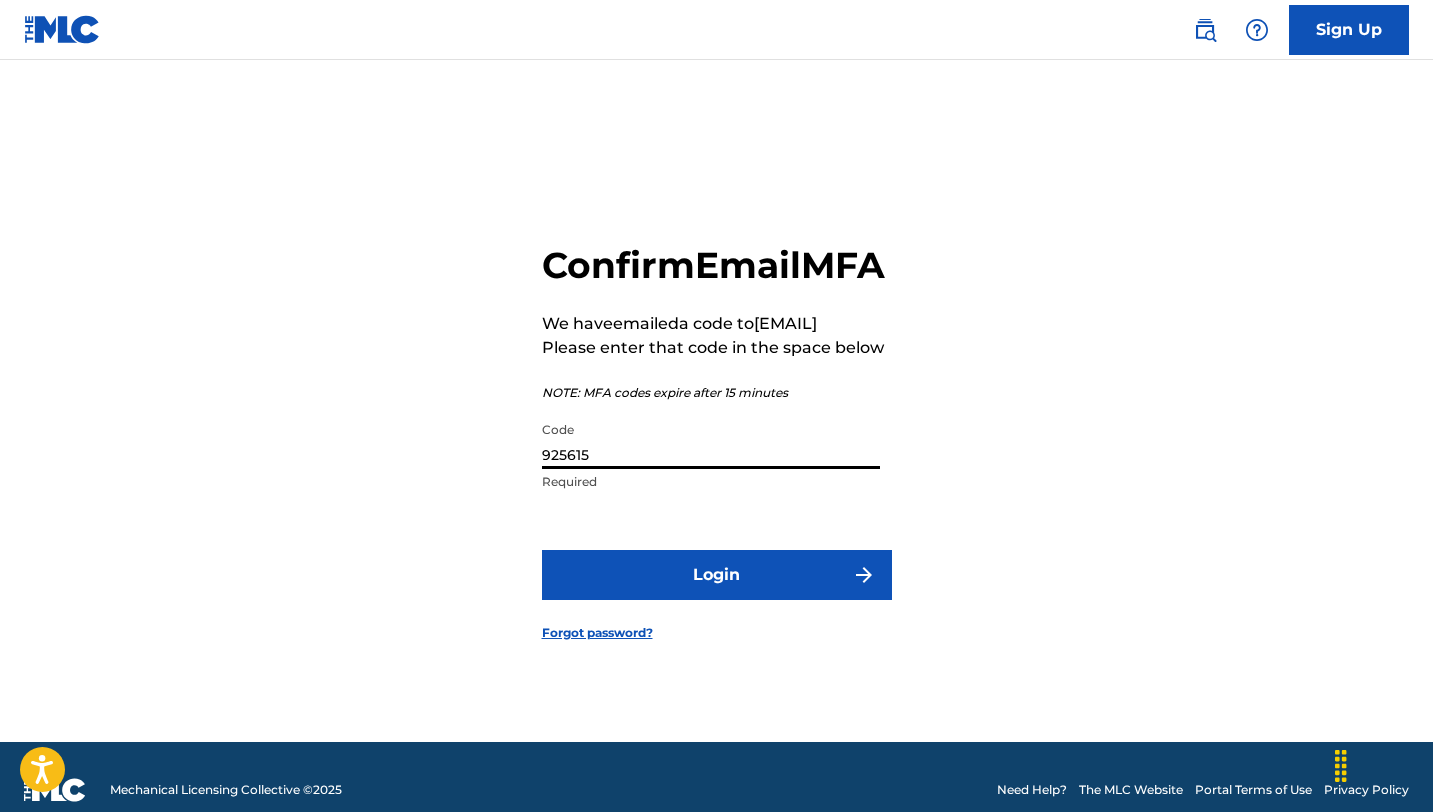 type on "925615" 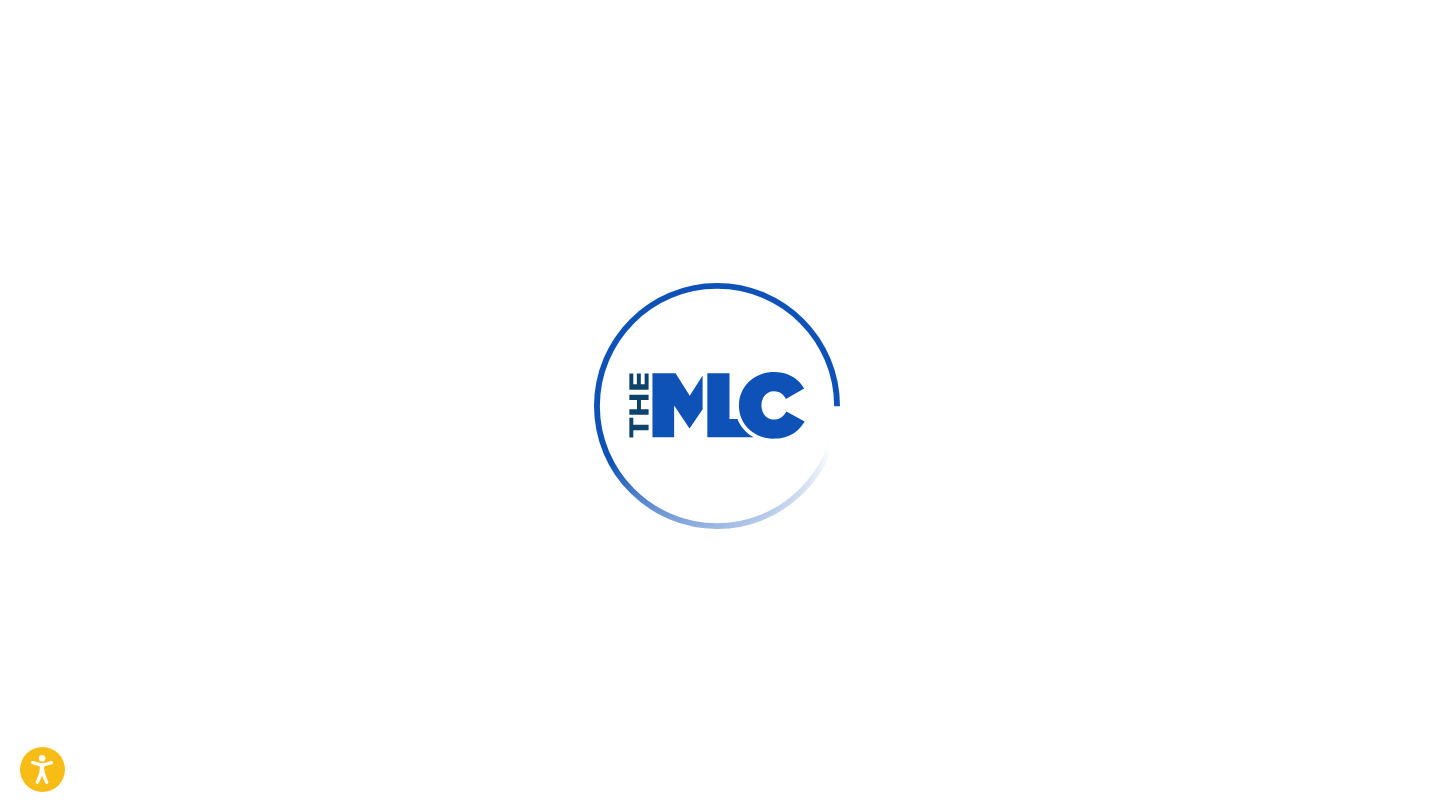 scroll, scrollTop: 26, scrollLeft: 0, axis: vertical 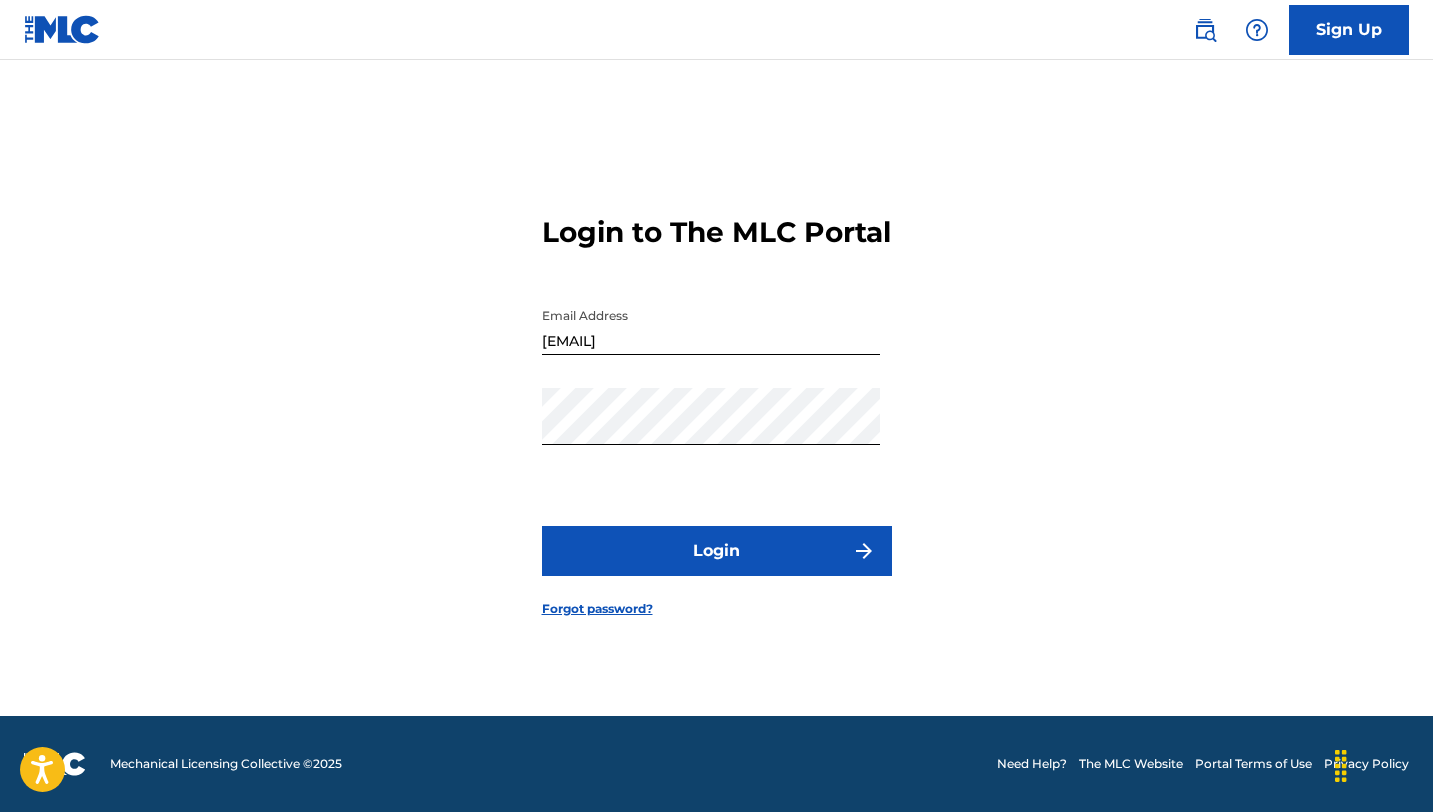 click on "Login" at bounding box center (717, 551) 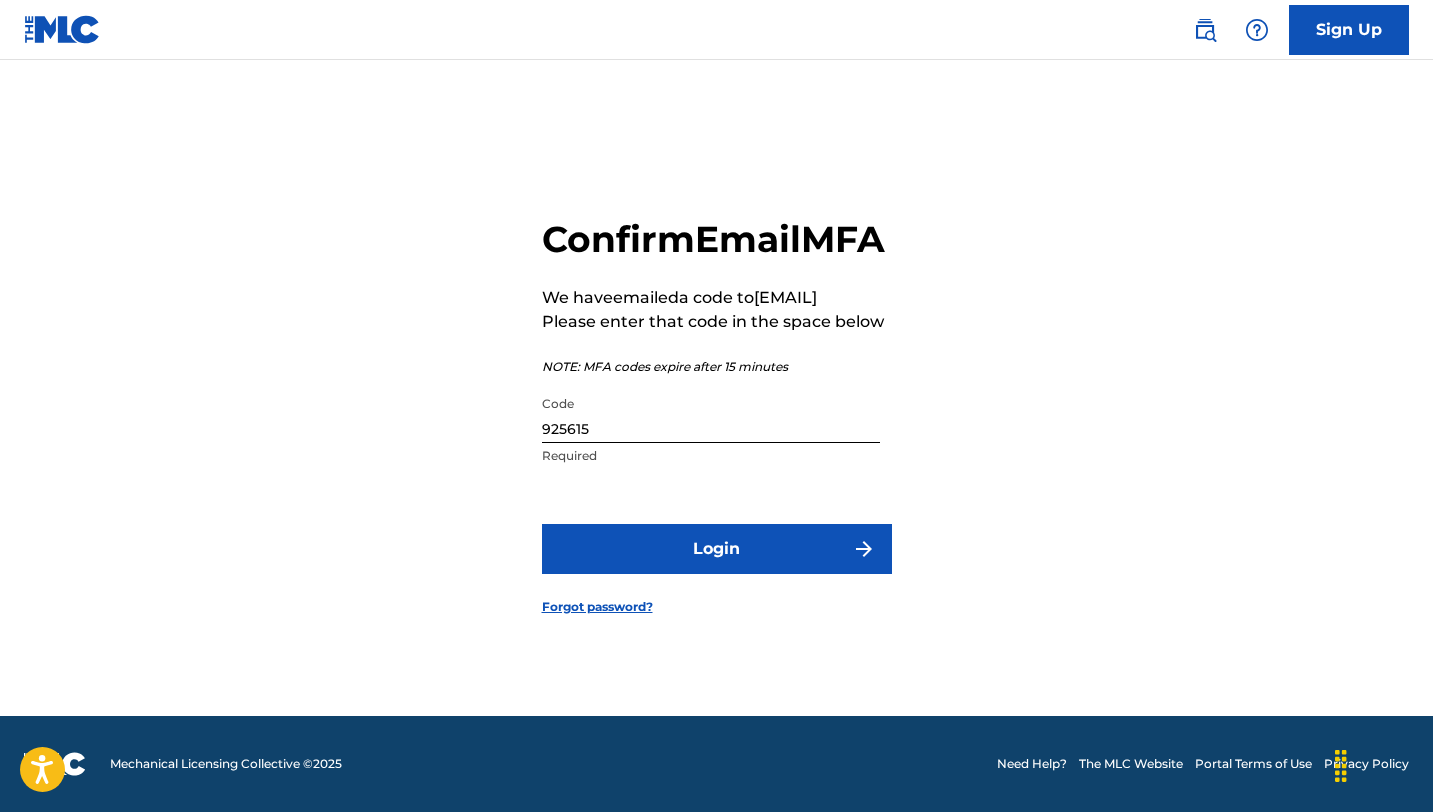 scroll, scrollTop: 0, scrollLeft: 0, axis: both 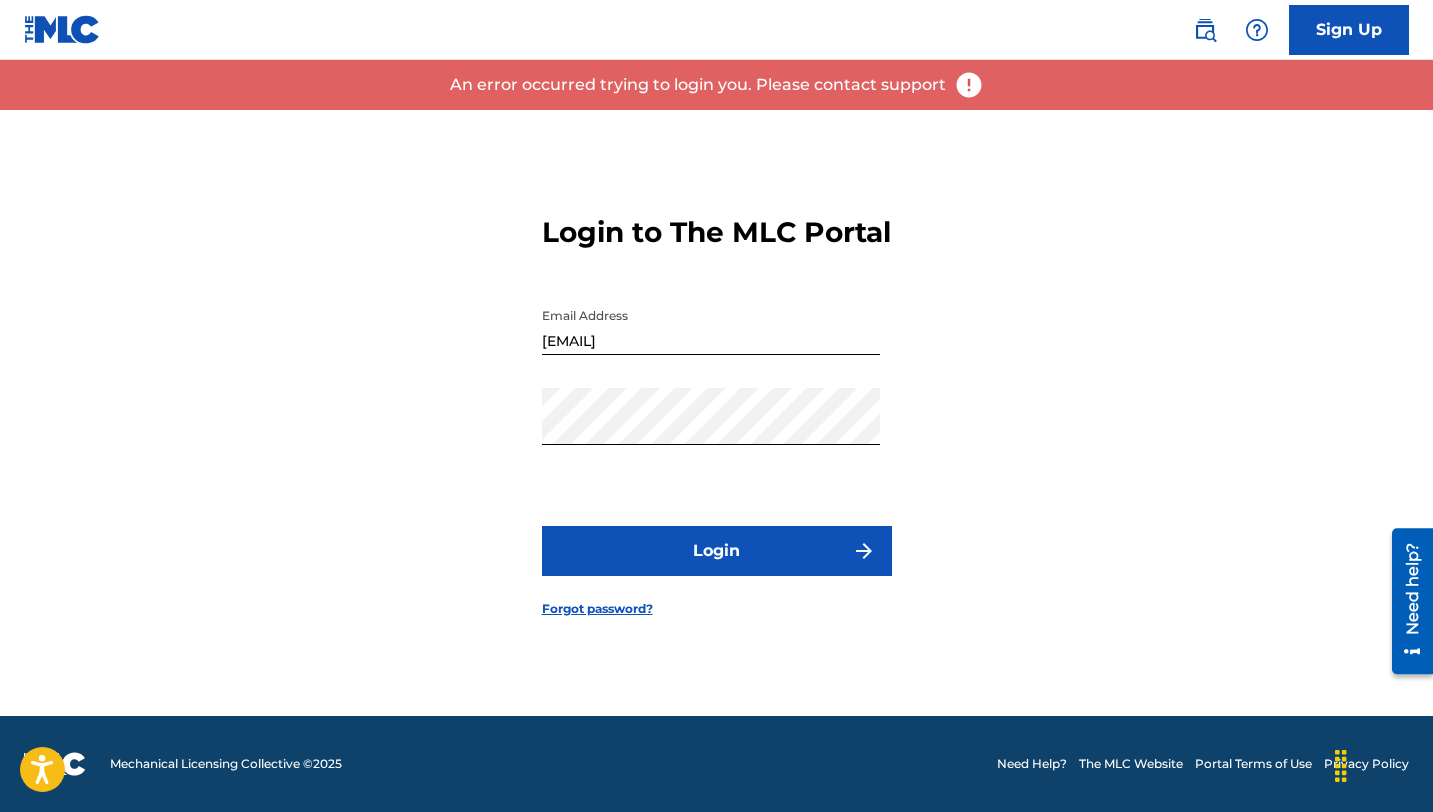 click on "Login" at bounding box center (717, 551) 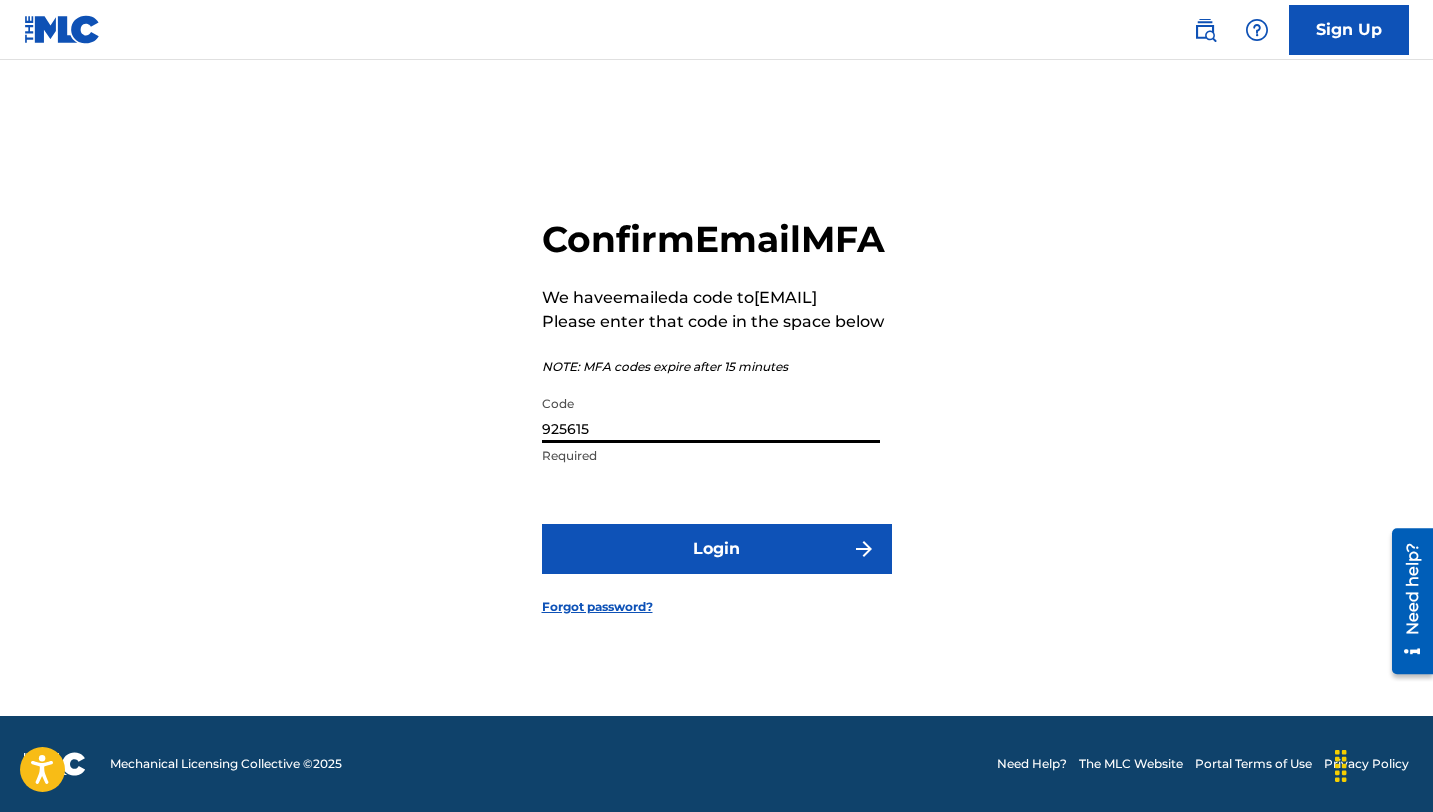drag, startPoint x: 607, startPoint y: 464, endPoint x: 501, endPoint y: 463, distance: 106.004715 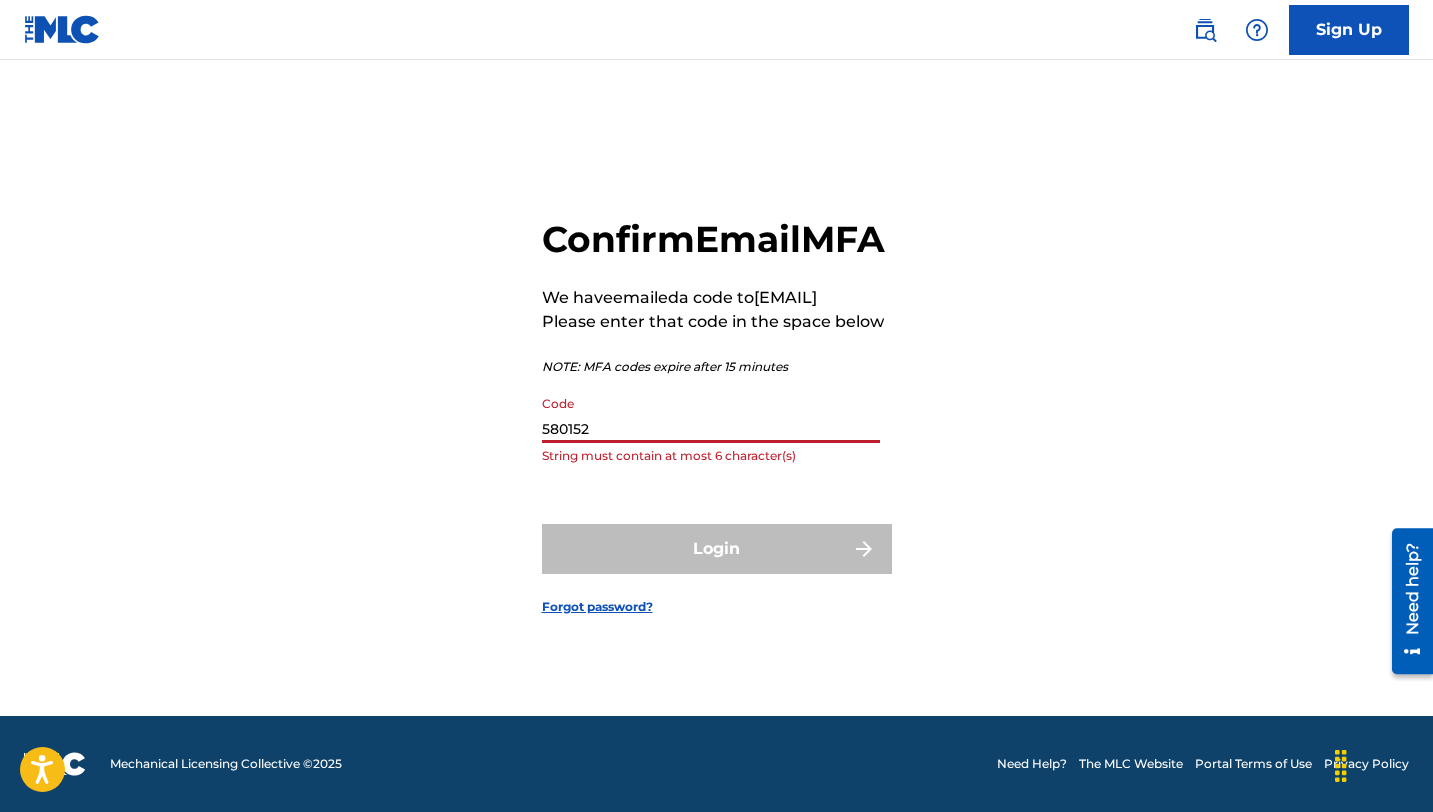 click on "580152" at bounding box center (711, 414) 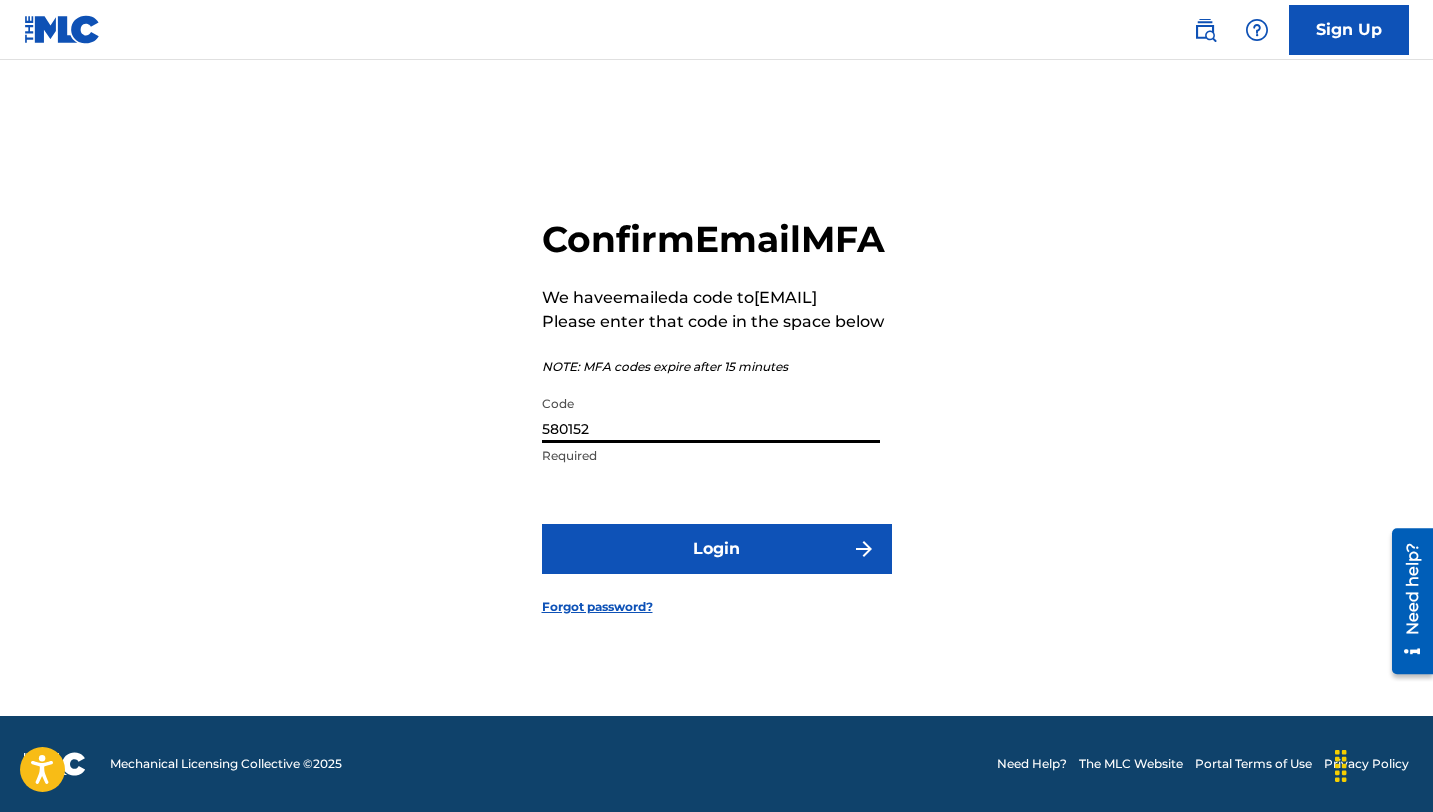 type on "580152" 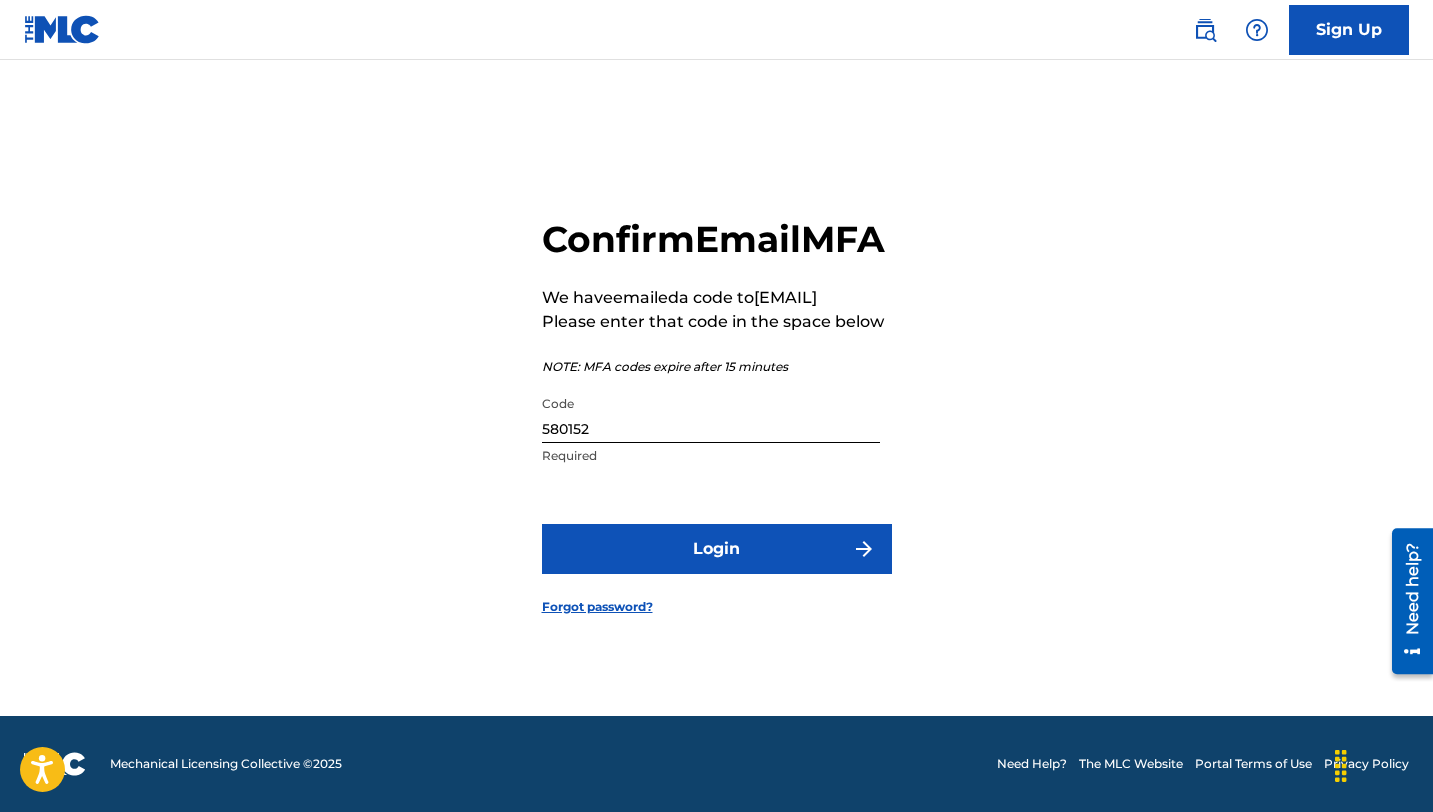 click on "Login" at bounding box center (717, 549) 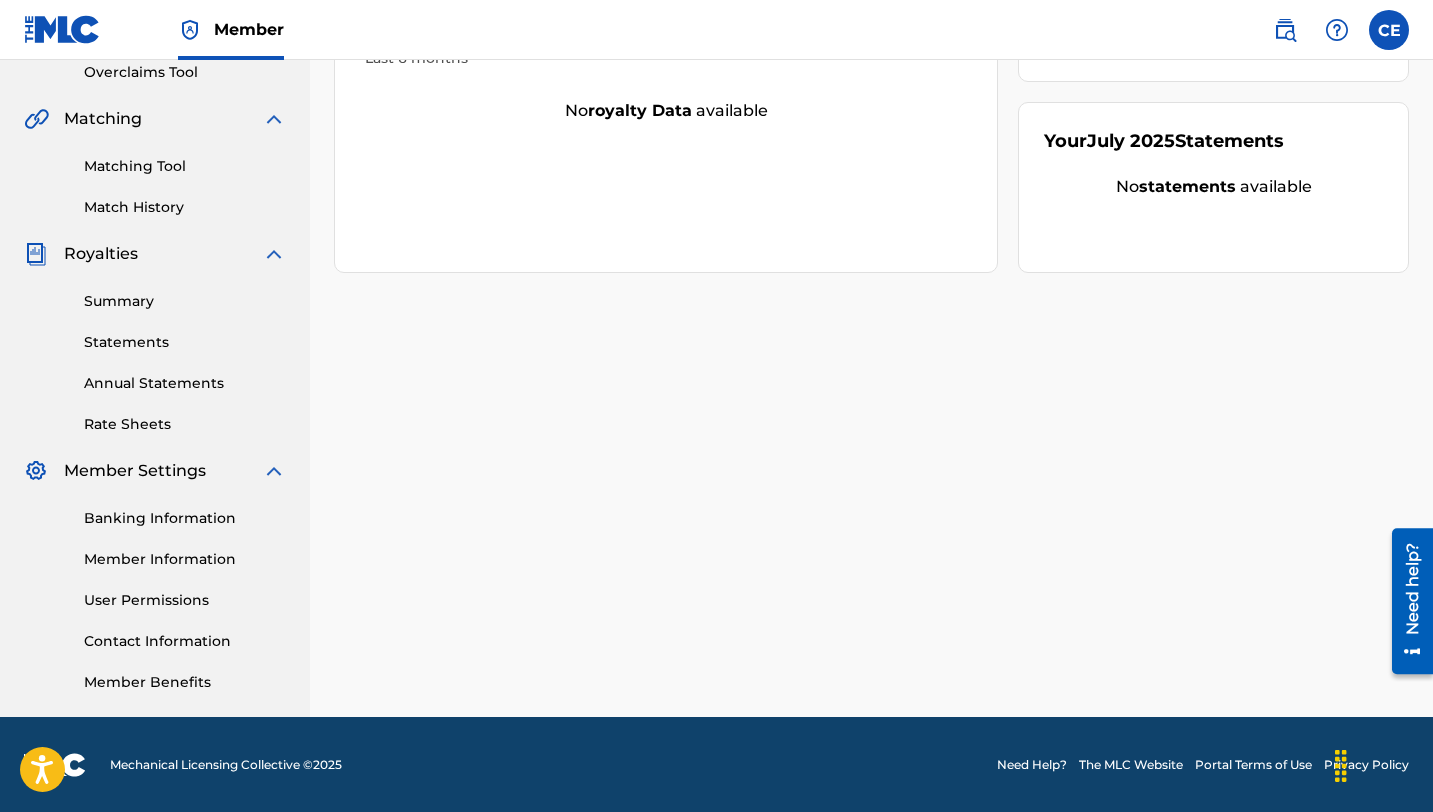 scroll, scrollTop: 428, scrollLeft: 0, axis: vertical 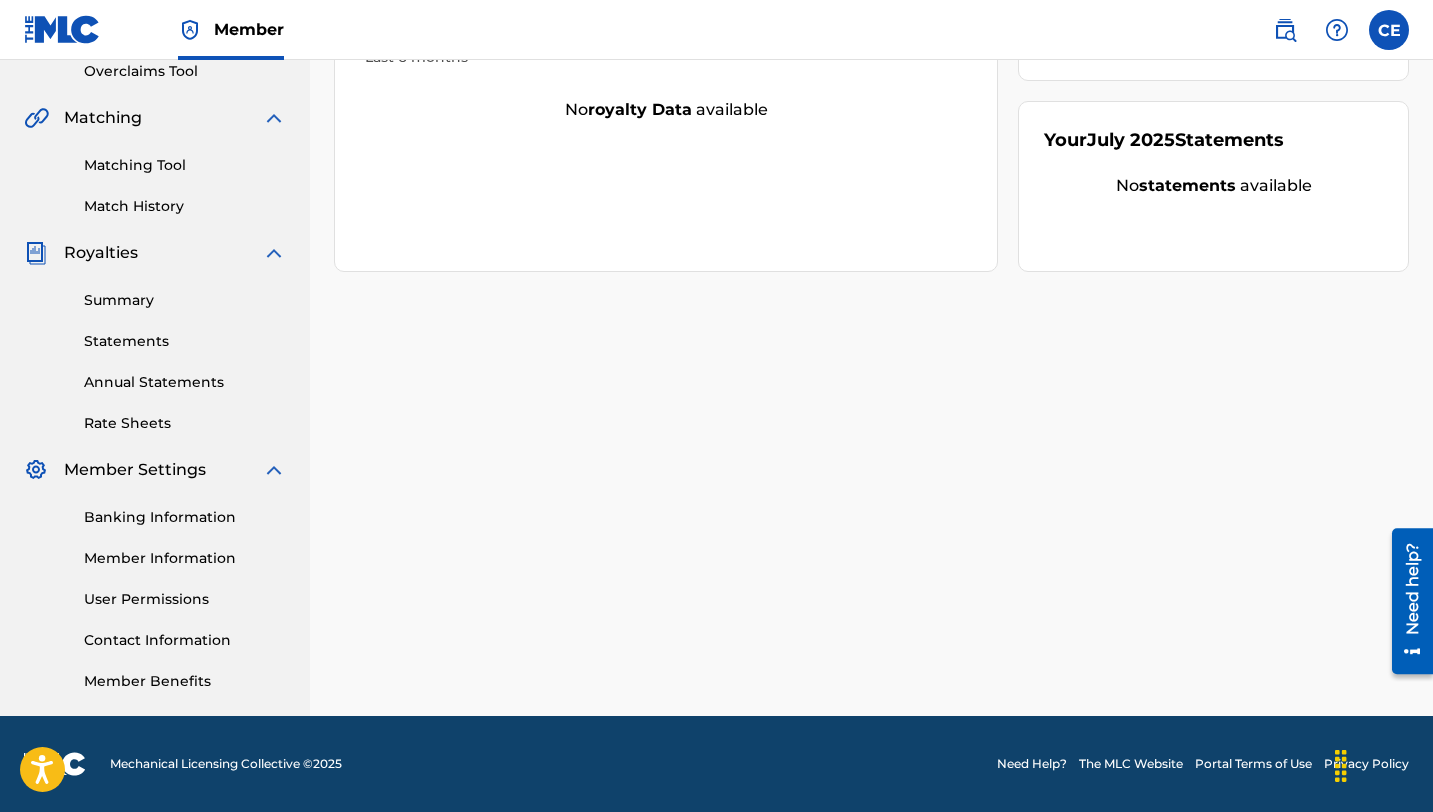 click on "Banking Information" at bounding box center (185, 517) 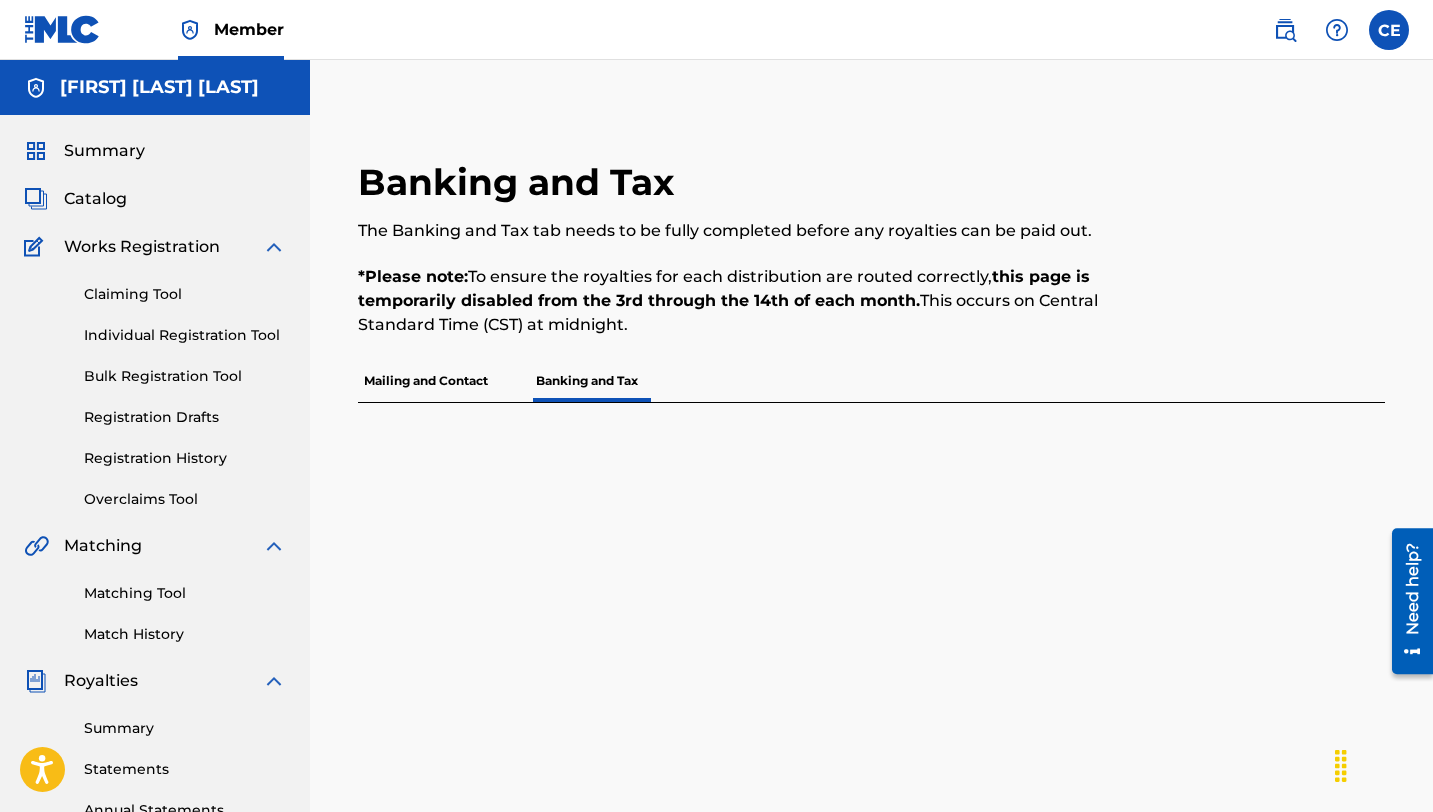 click on "Mailing and Contact" at bounding box center [426, 381] 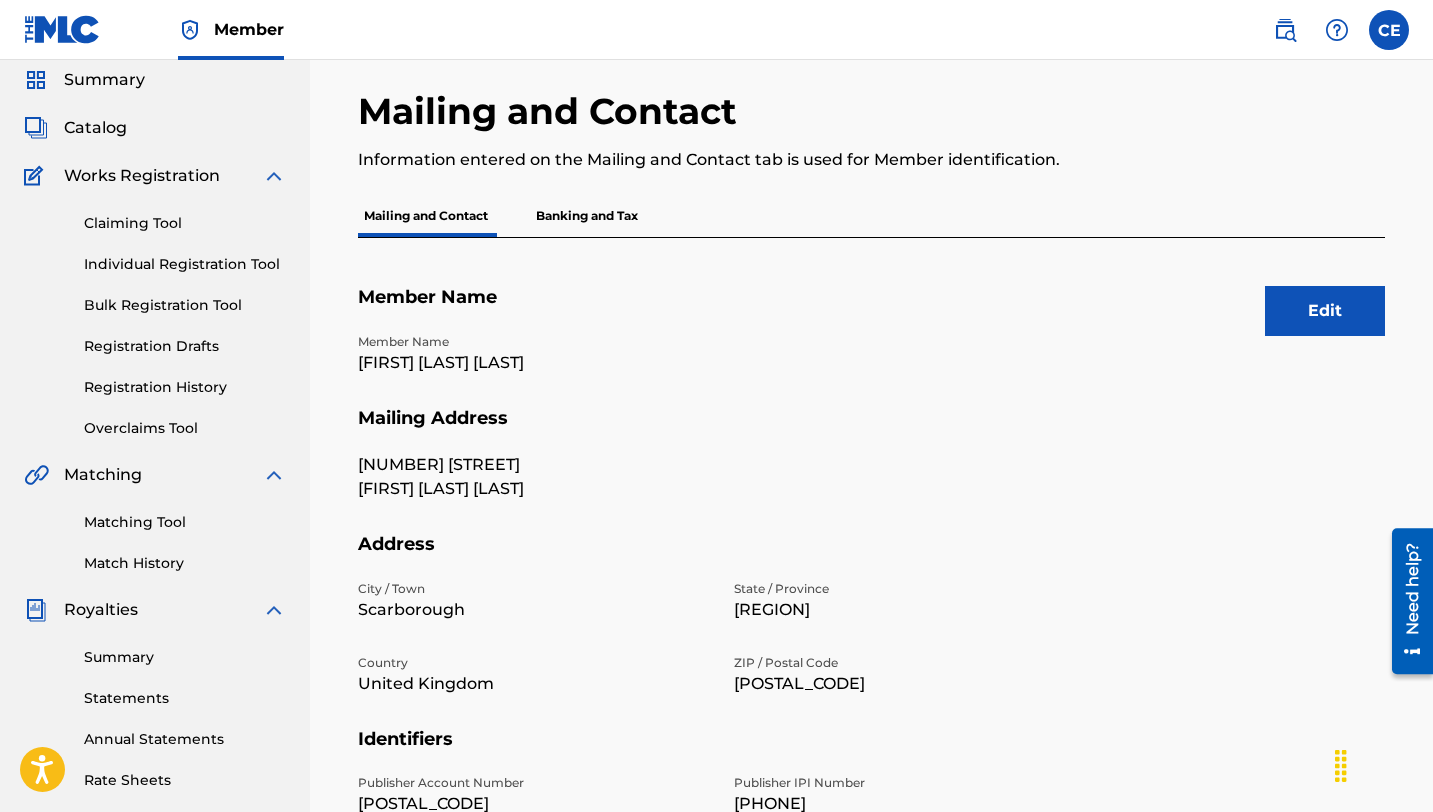 scroll, scrollTop: 0, scrollLeft: 0, axis: both 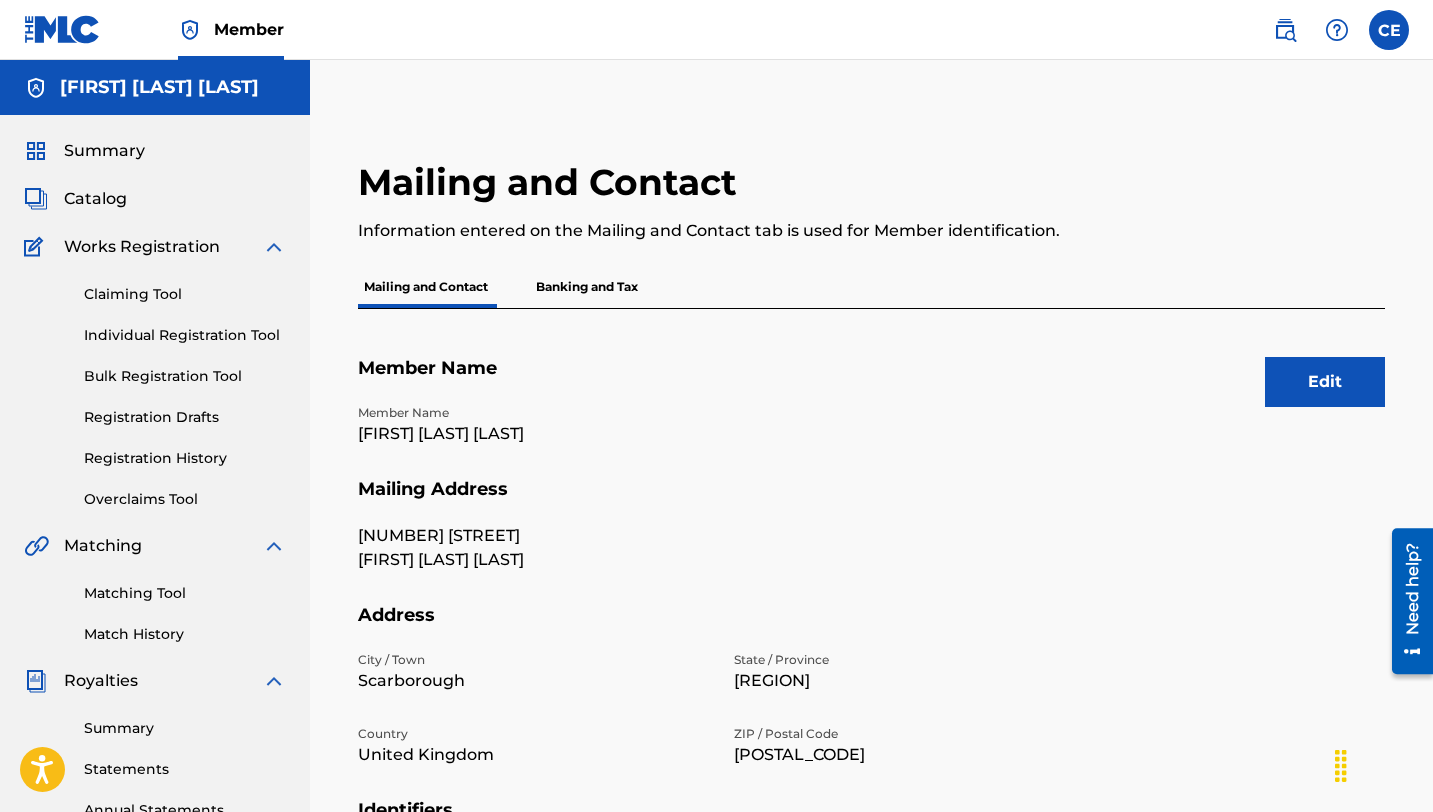 click on "Banking and Tax" at bounding box center (587, 287) 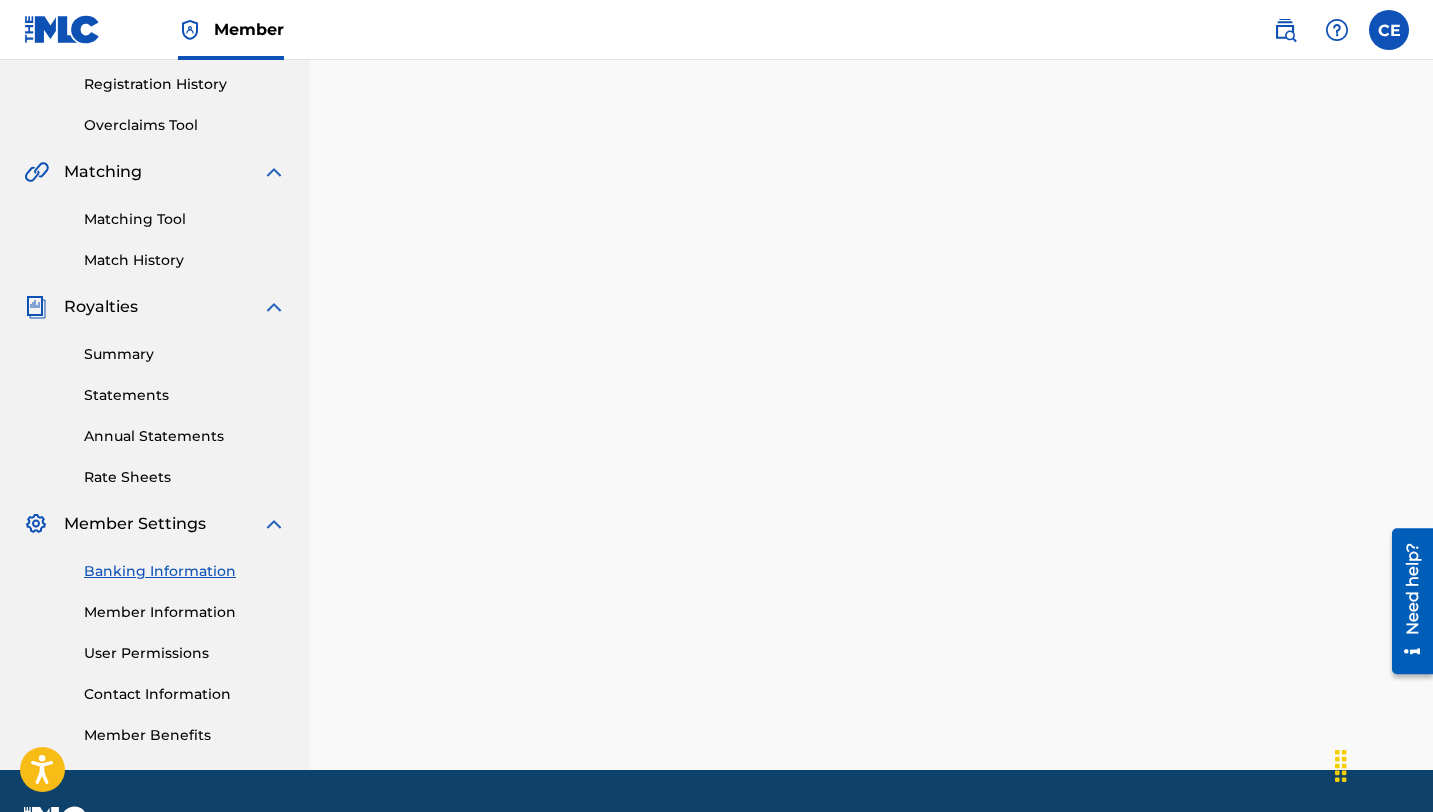 scroll, scrollTop: 428, scrollLeft: 0, axis: vertical 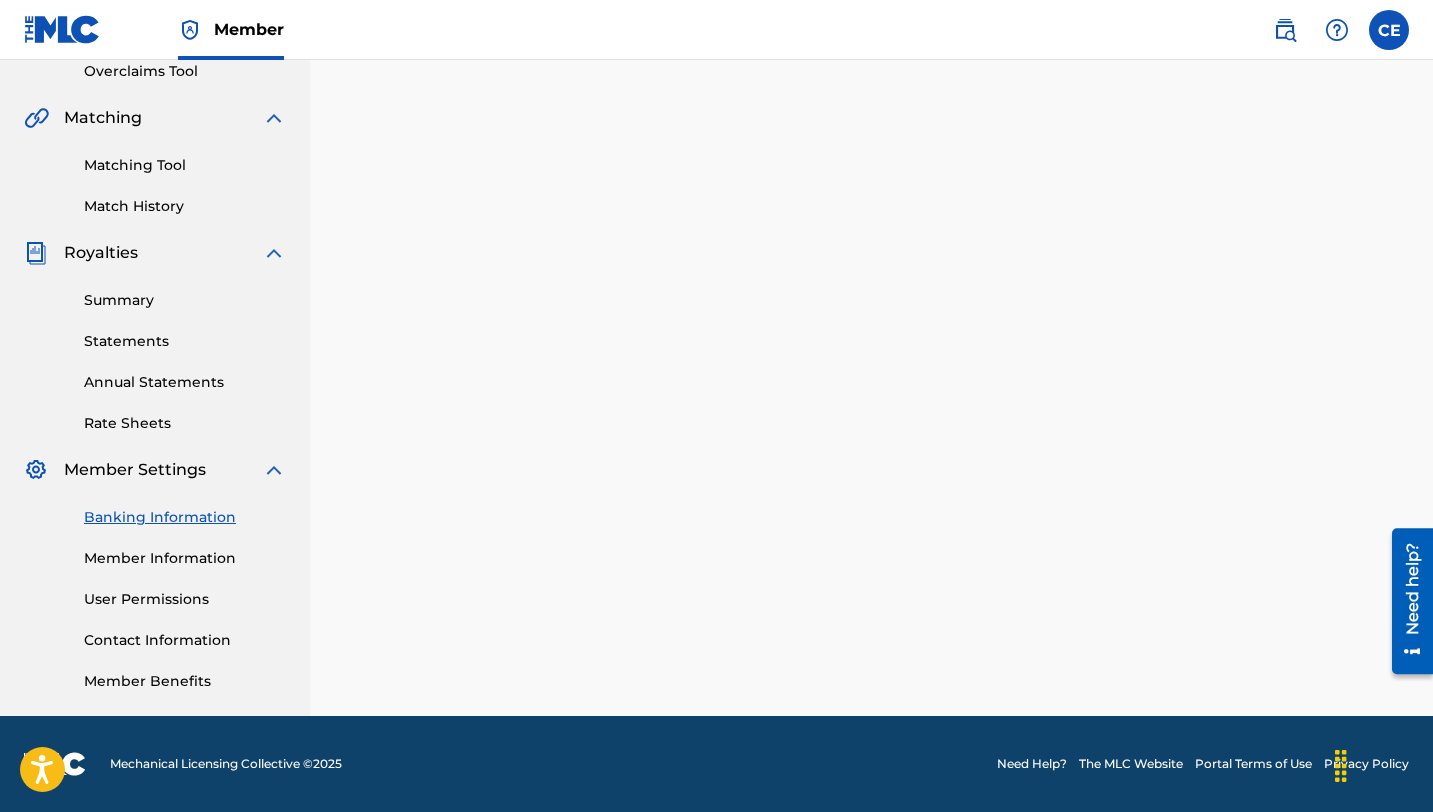 click on "Member Information" at bounding box center [185, 558] 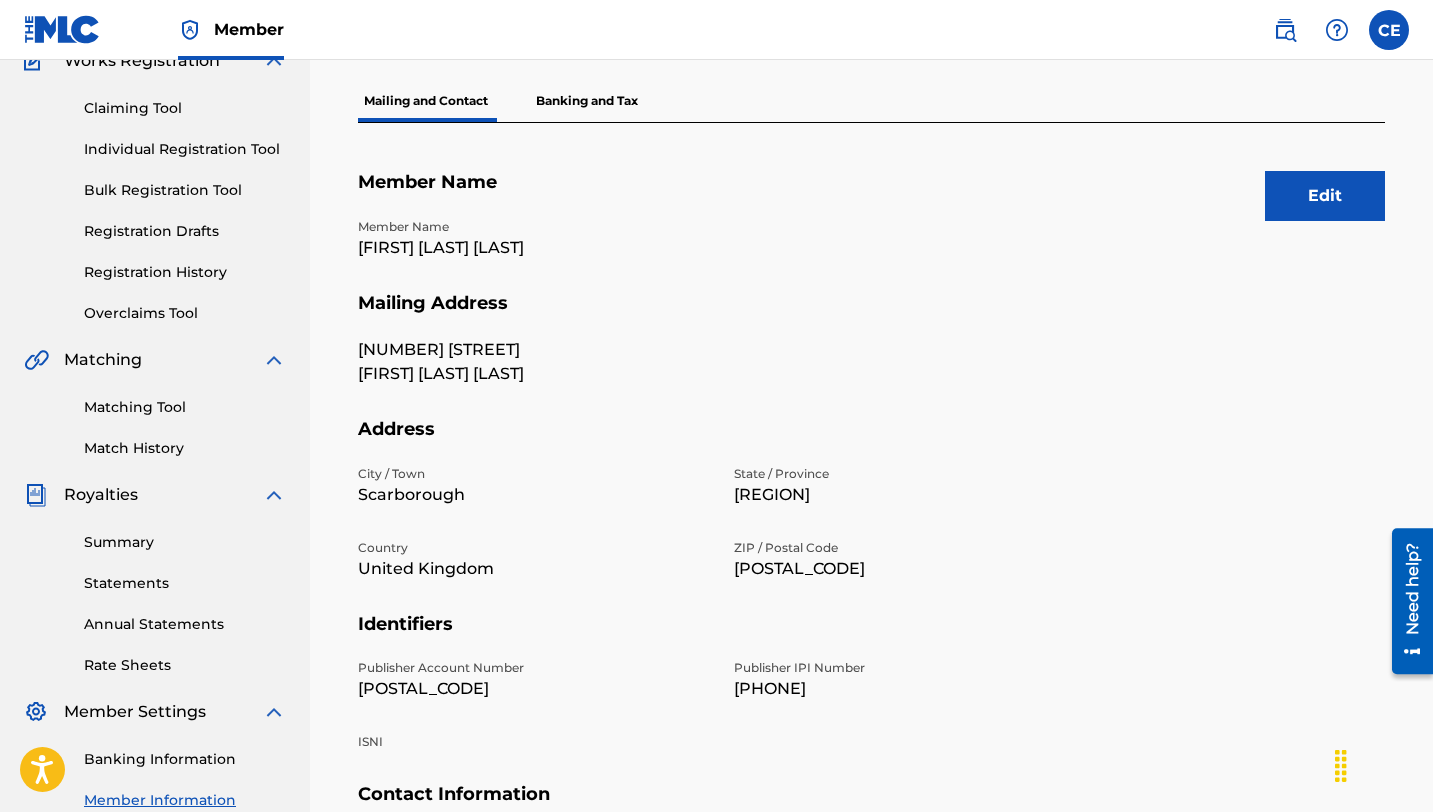 scroll, scrollTop: 168, scrollLeft: 0, axis: vertical 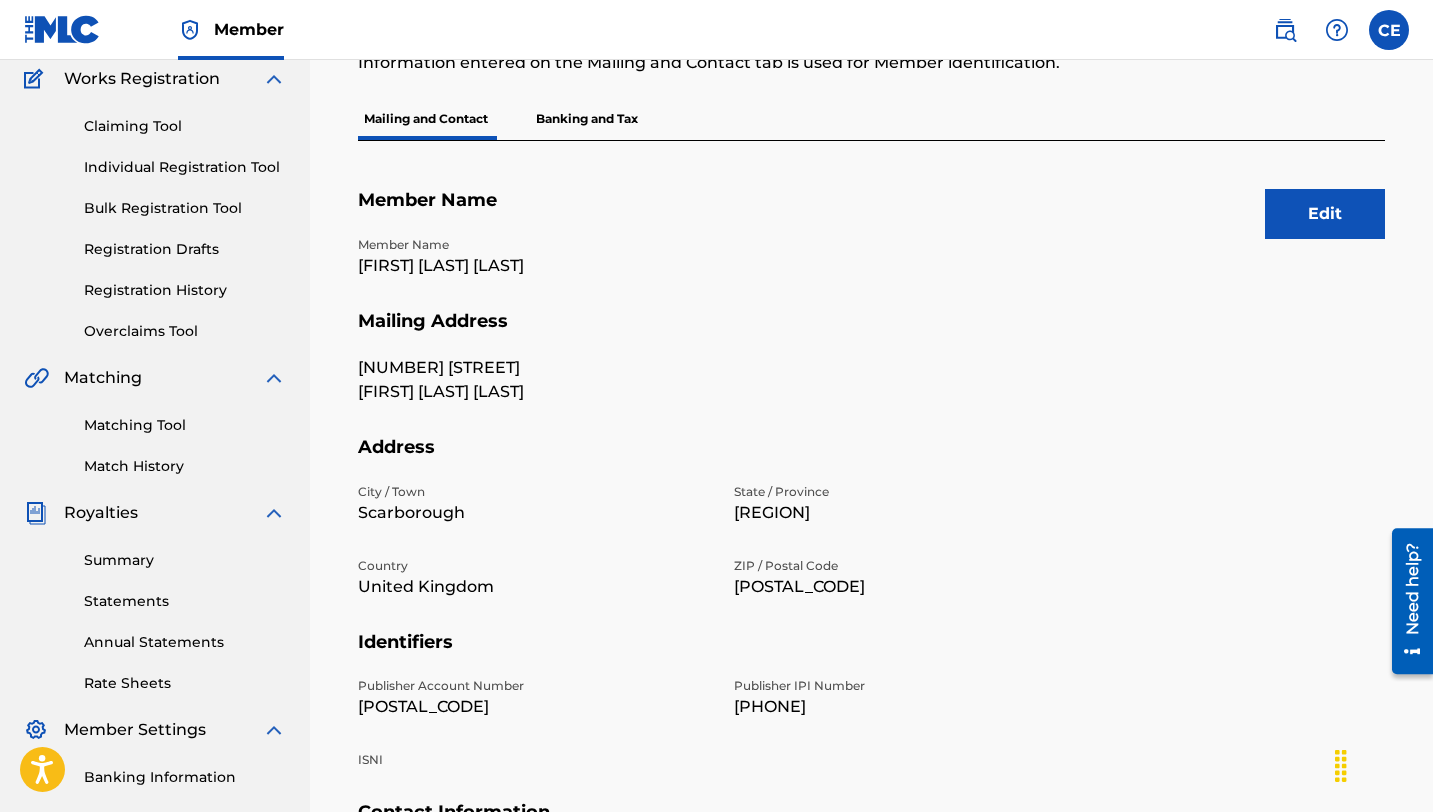 click on "Banking and Tax" at bounding box center [587, 119] 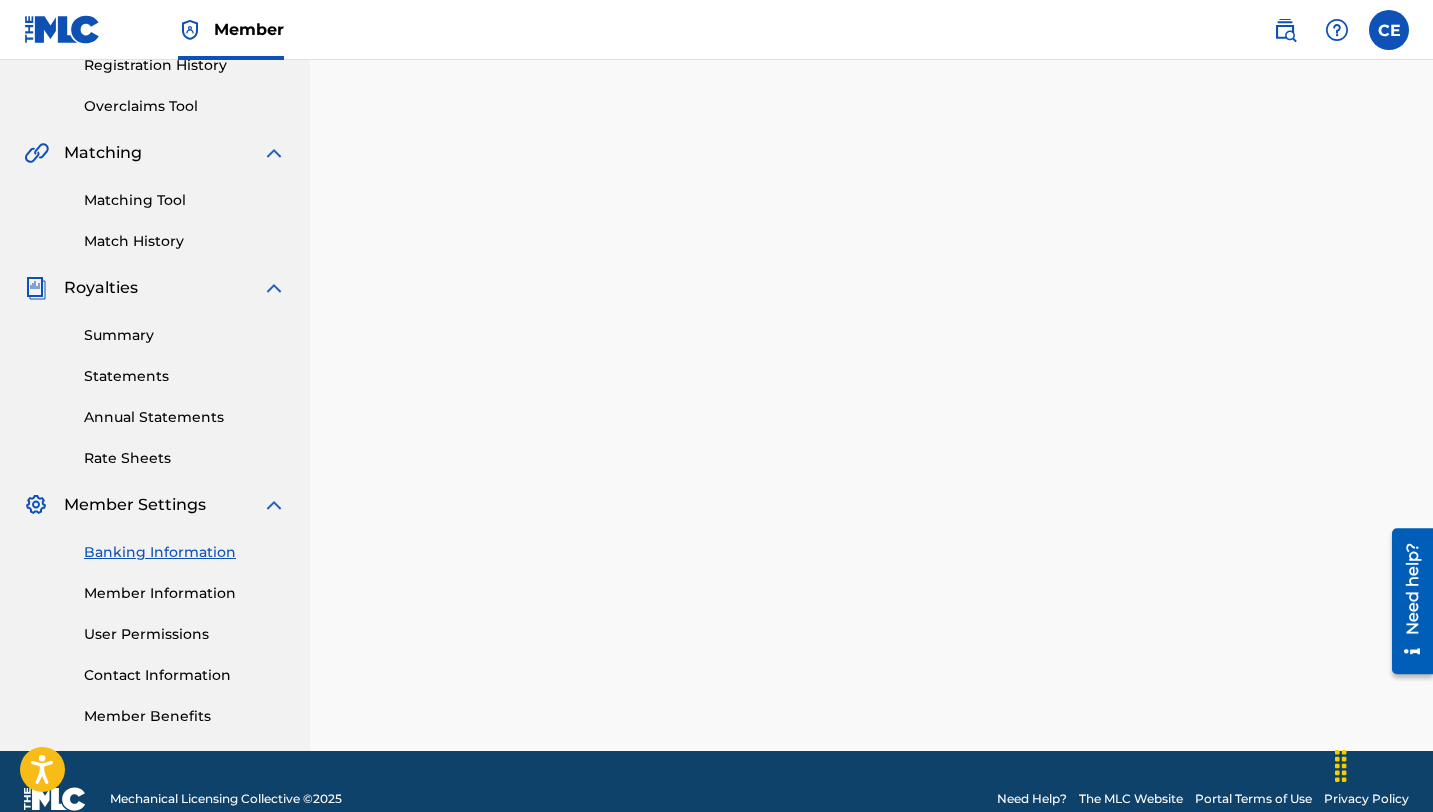 scroll, scrollTop: 428, scrollLeft: 0, axis: vertical 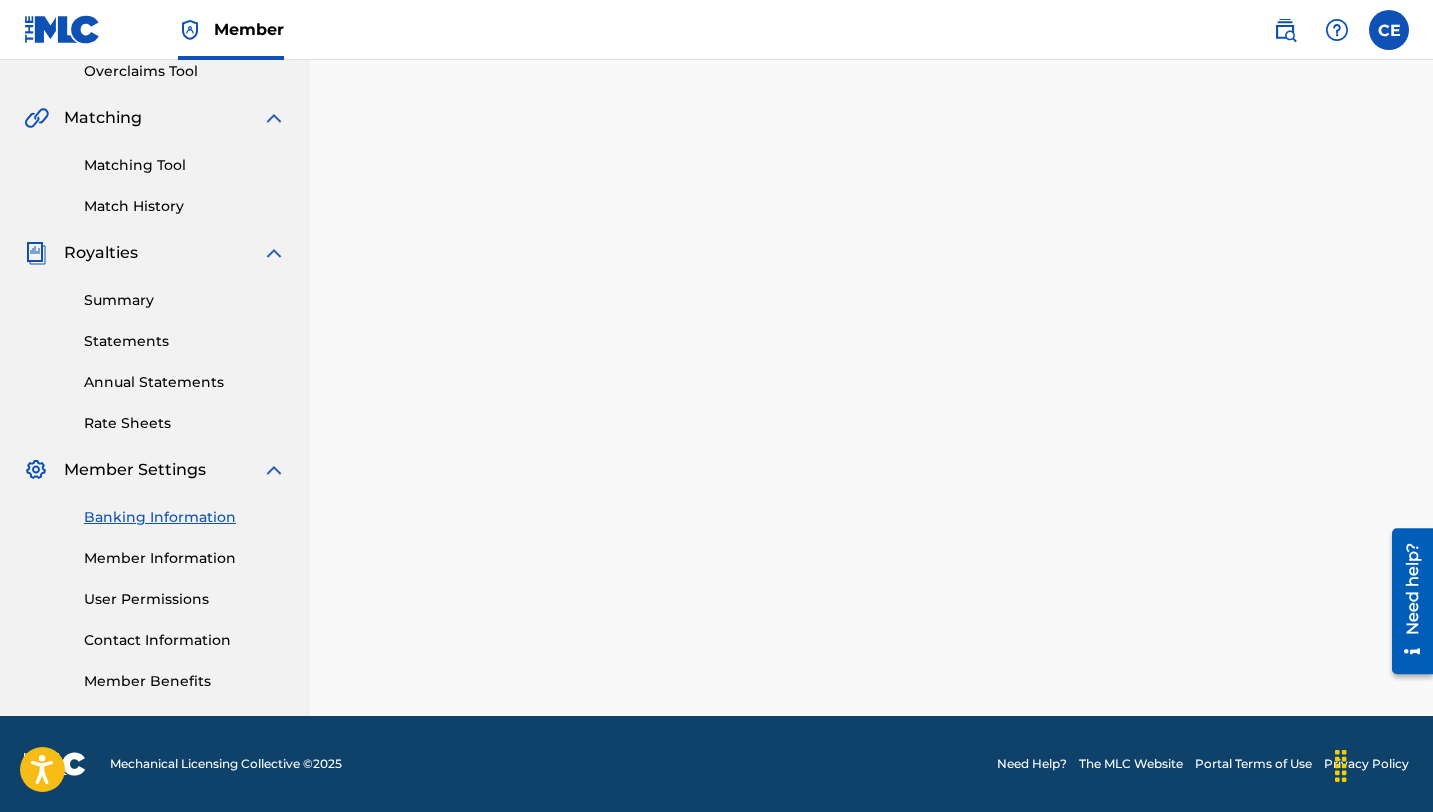 click on "User Permissions" at bounding box center (185, 599) 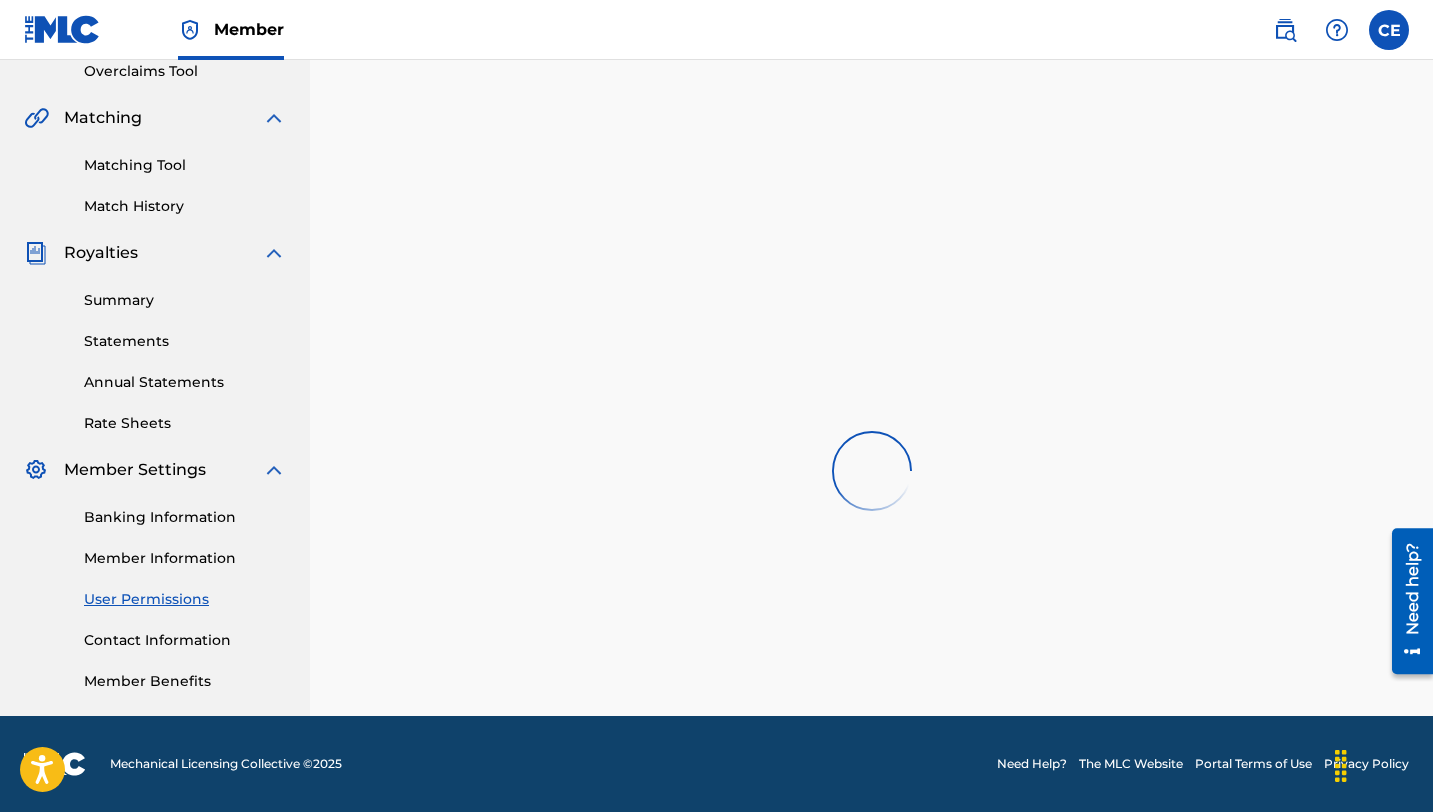 scroll, scrollTop: 0, scrollLeft: 0, axis: both 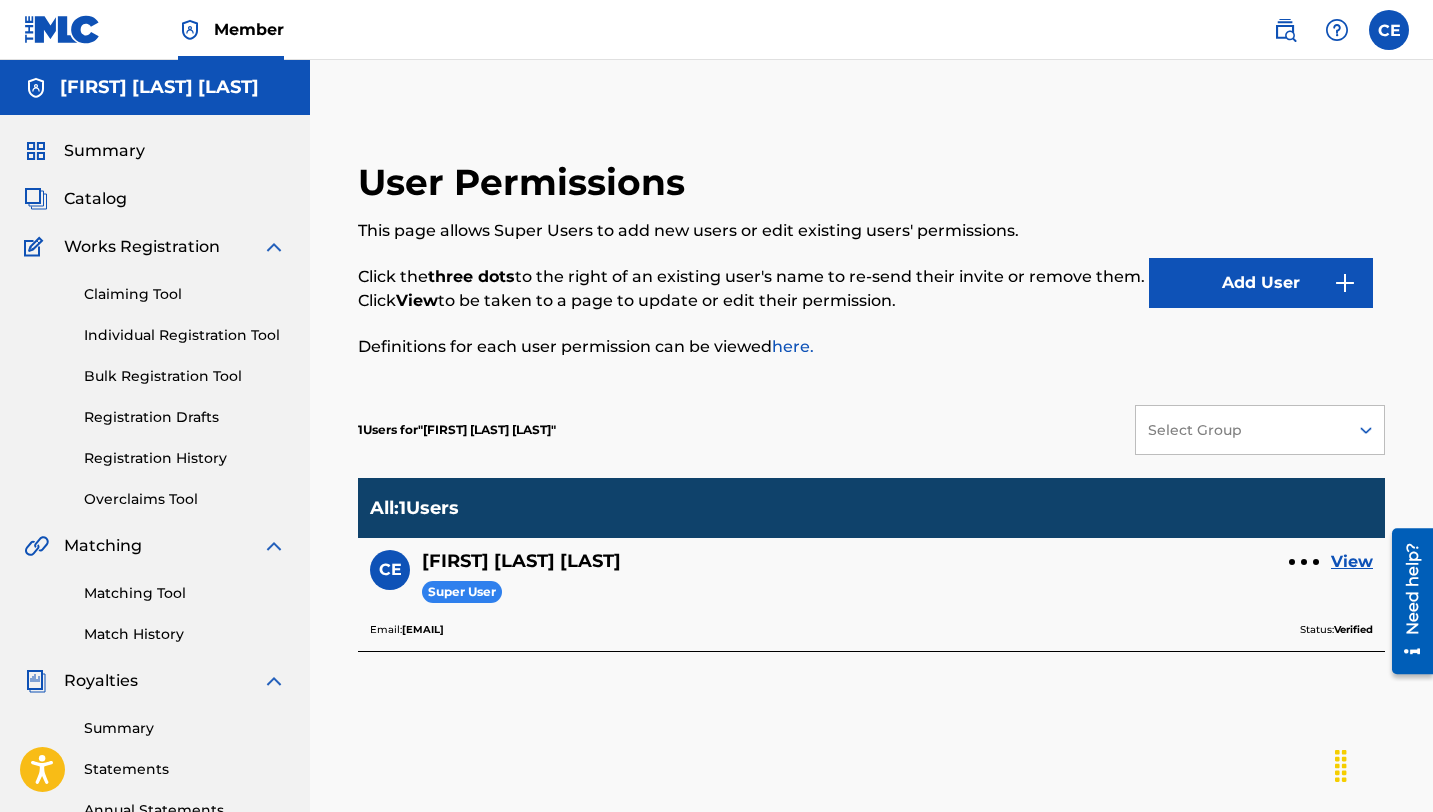 click on "View" at bounding box center (1352, 562) 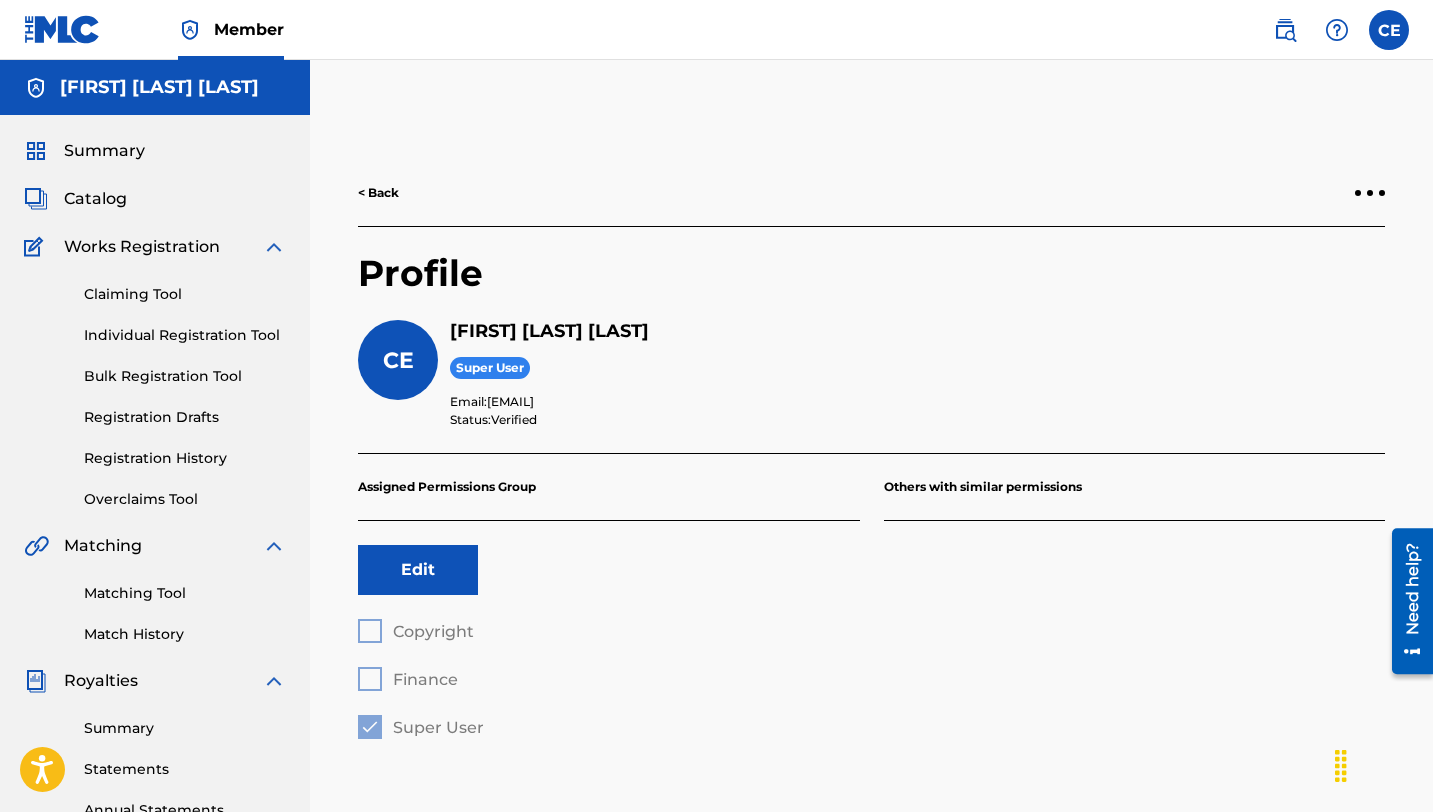 click on "Others with similar permissions" at bounding box center [1135, 487] 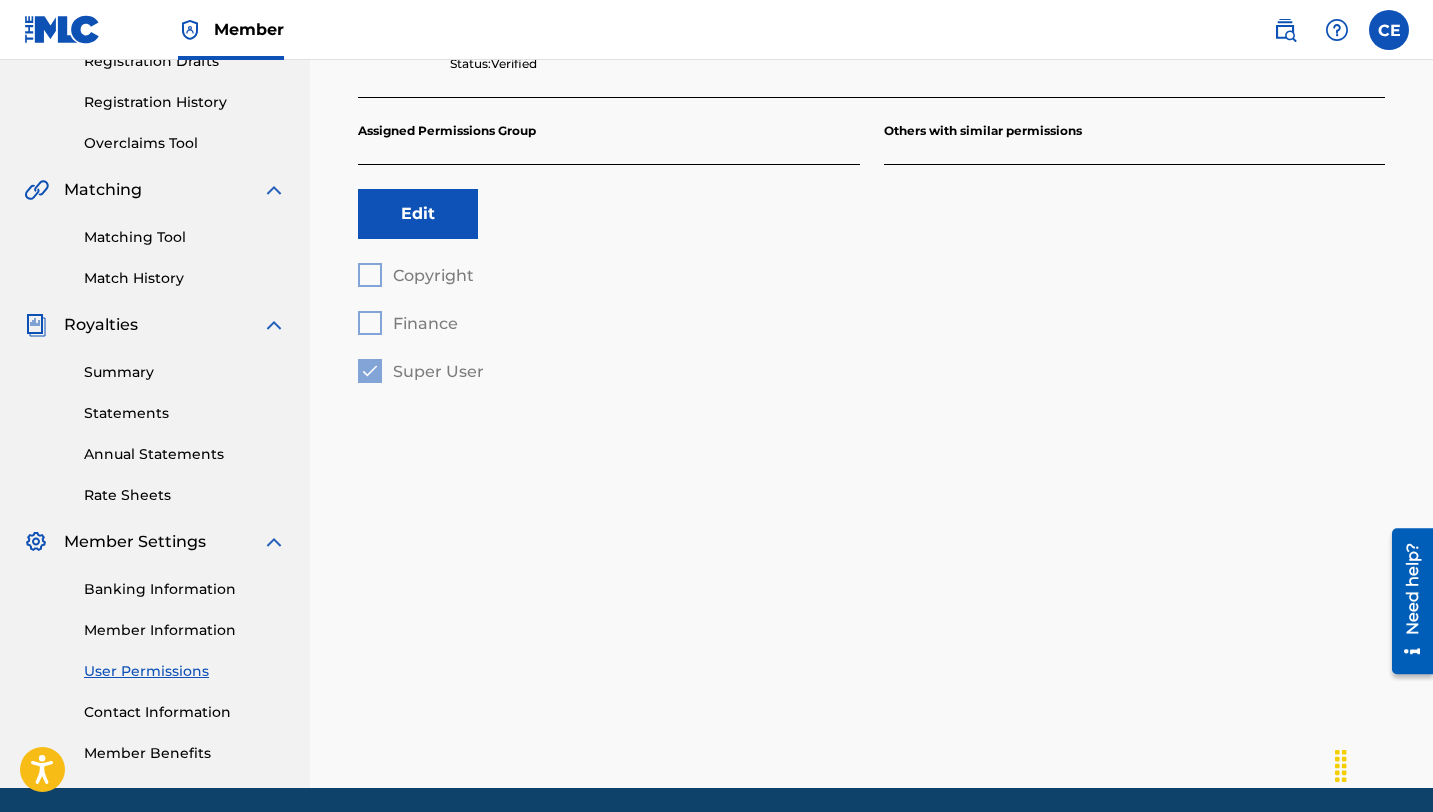 scroll, scrollTop: 428, scrollLeft: 0, axis: vertical 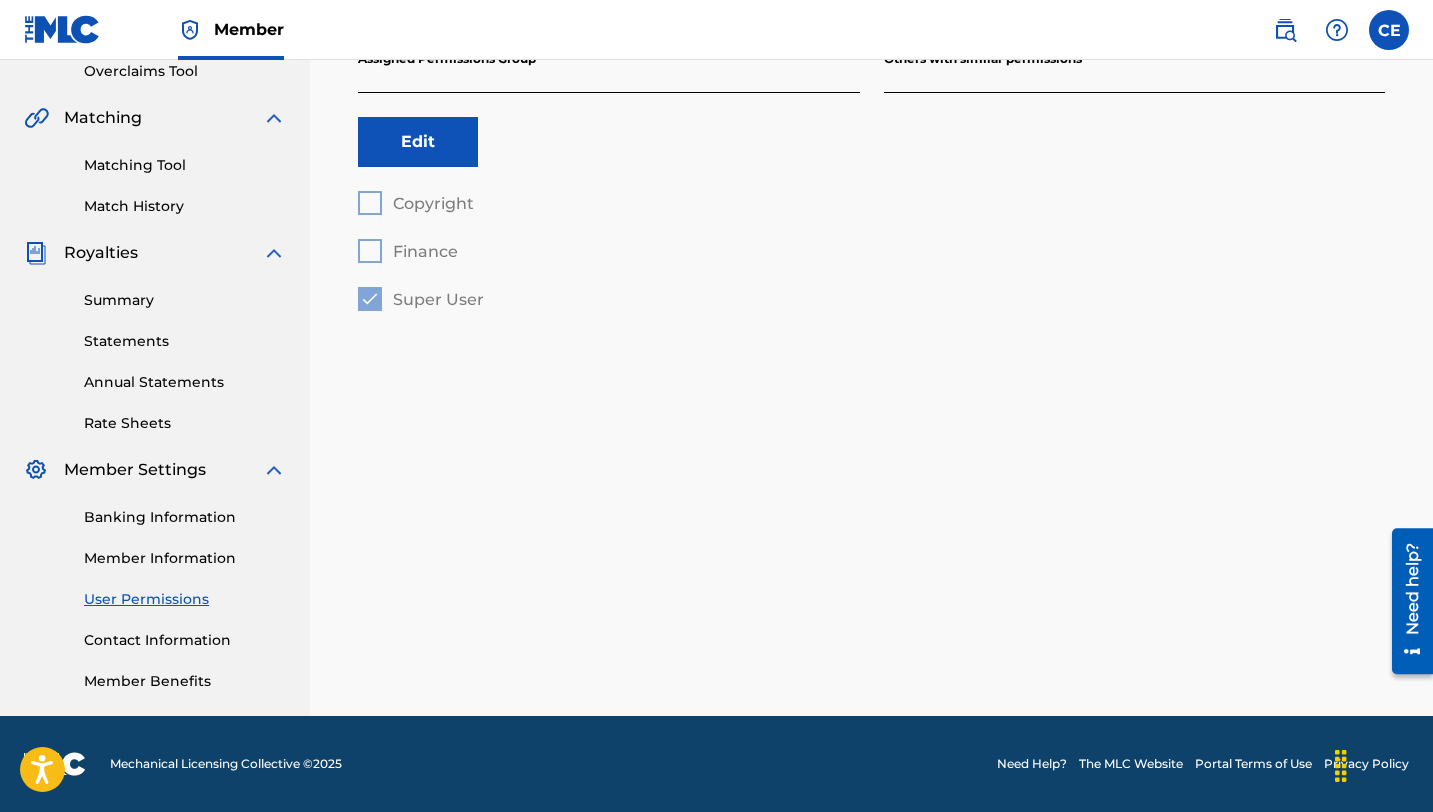 click on "Contact Information" at bounding box center [185, 640] 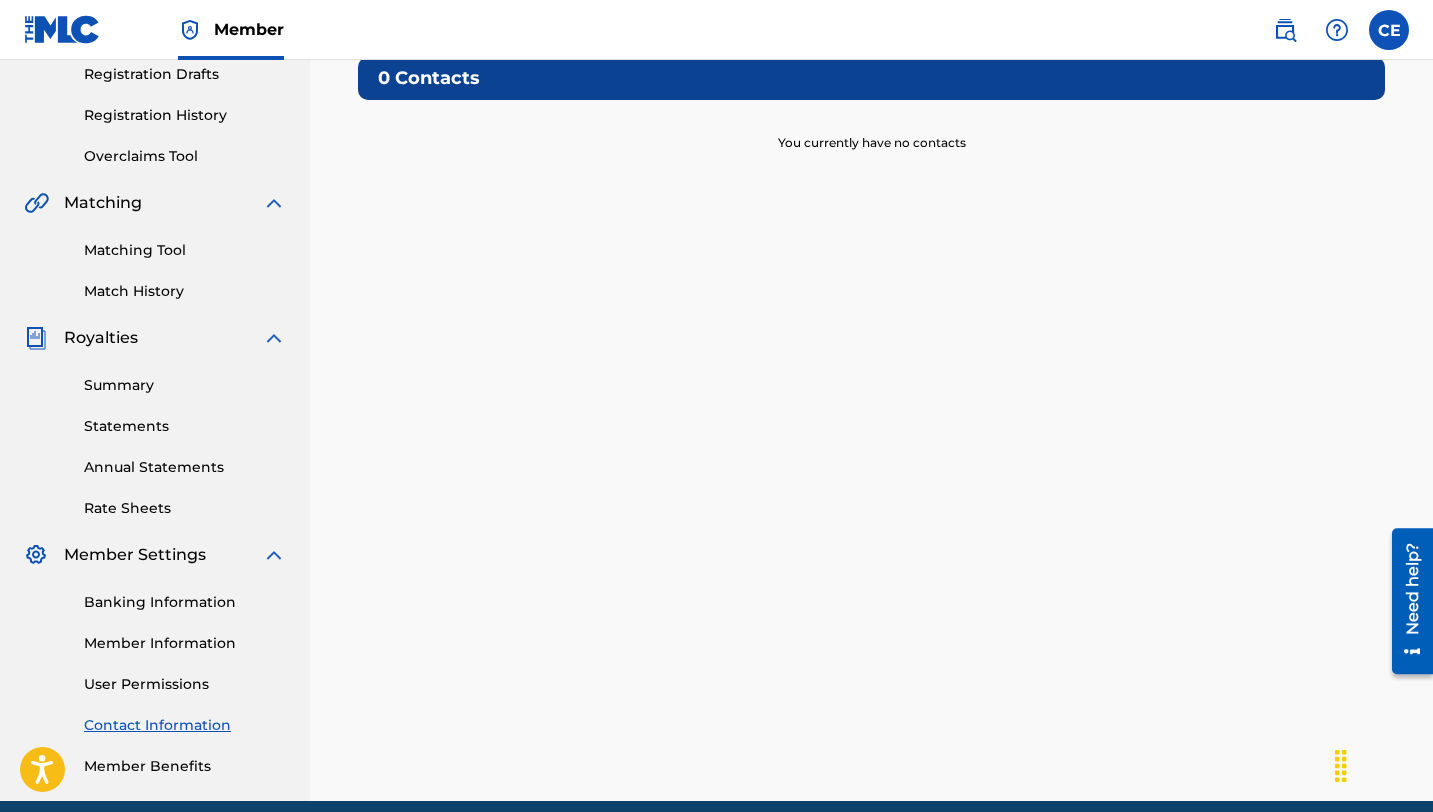 scroll, scrollTop: 428, scrollLeft: 0, axis: vertical 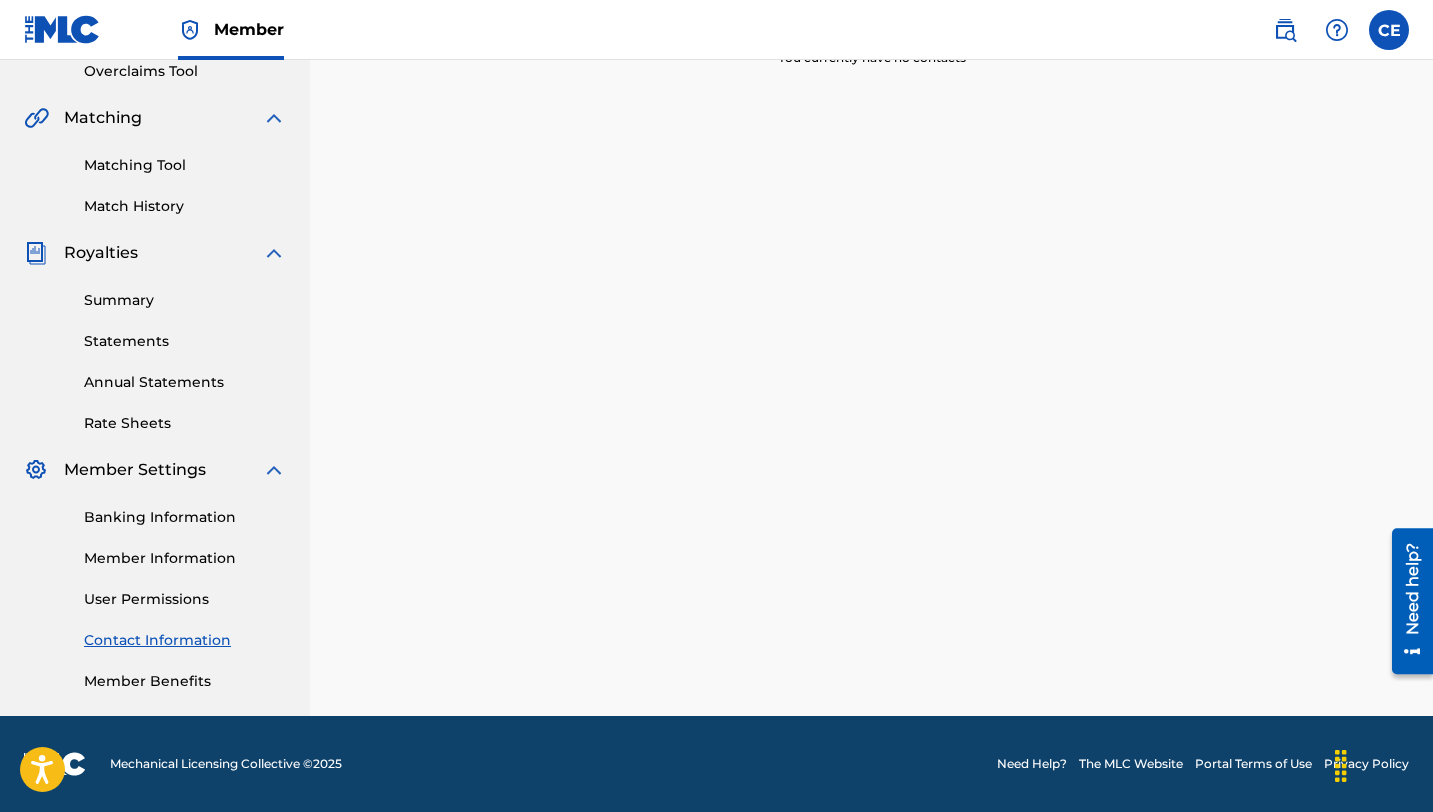 click on "Member Benefits" at bounding box center [185, 681] 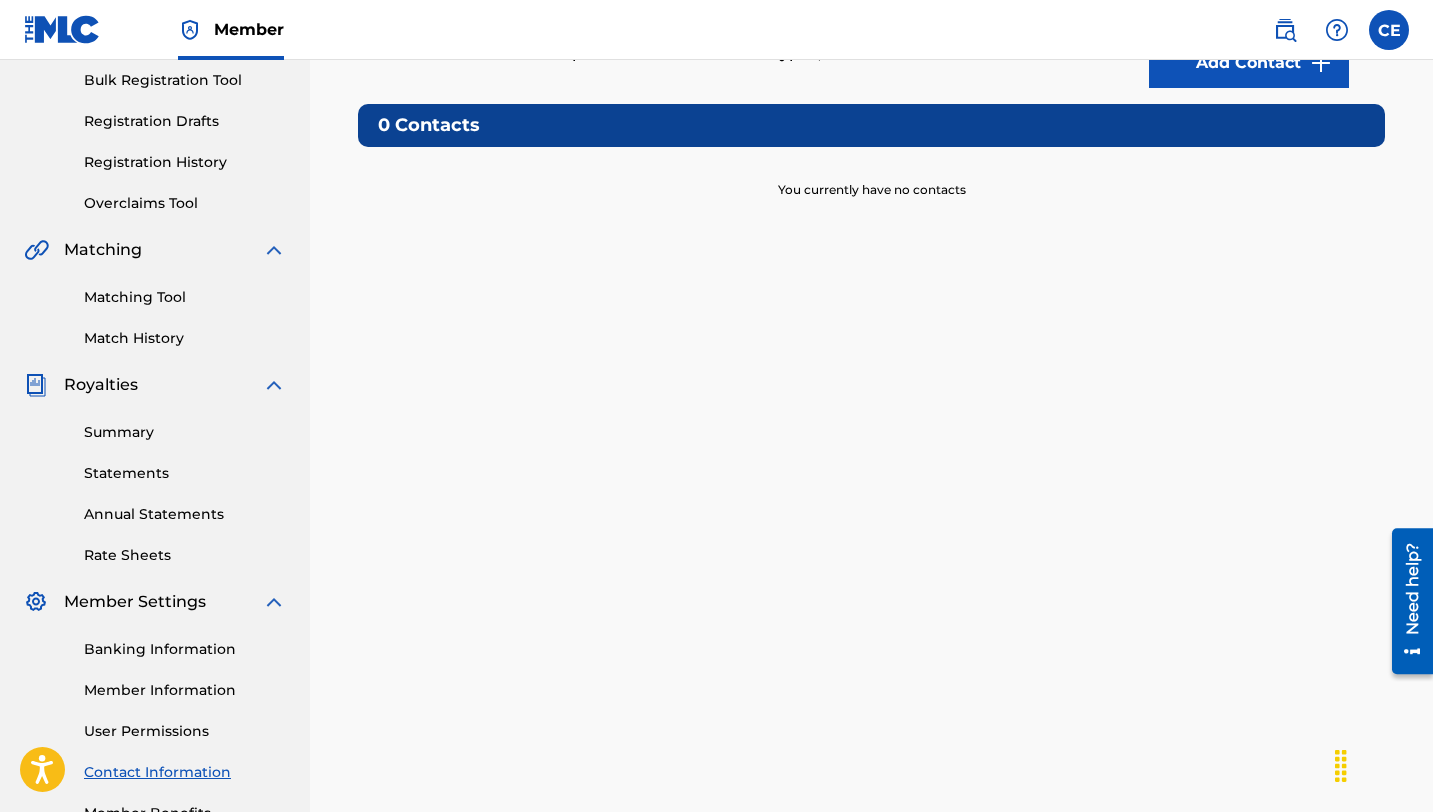 scroll, scrollTop: 0, scrollLeft: 0, axis: both 